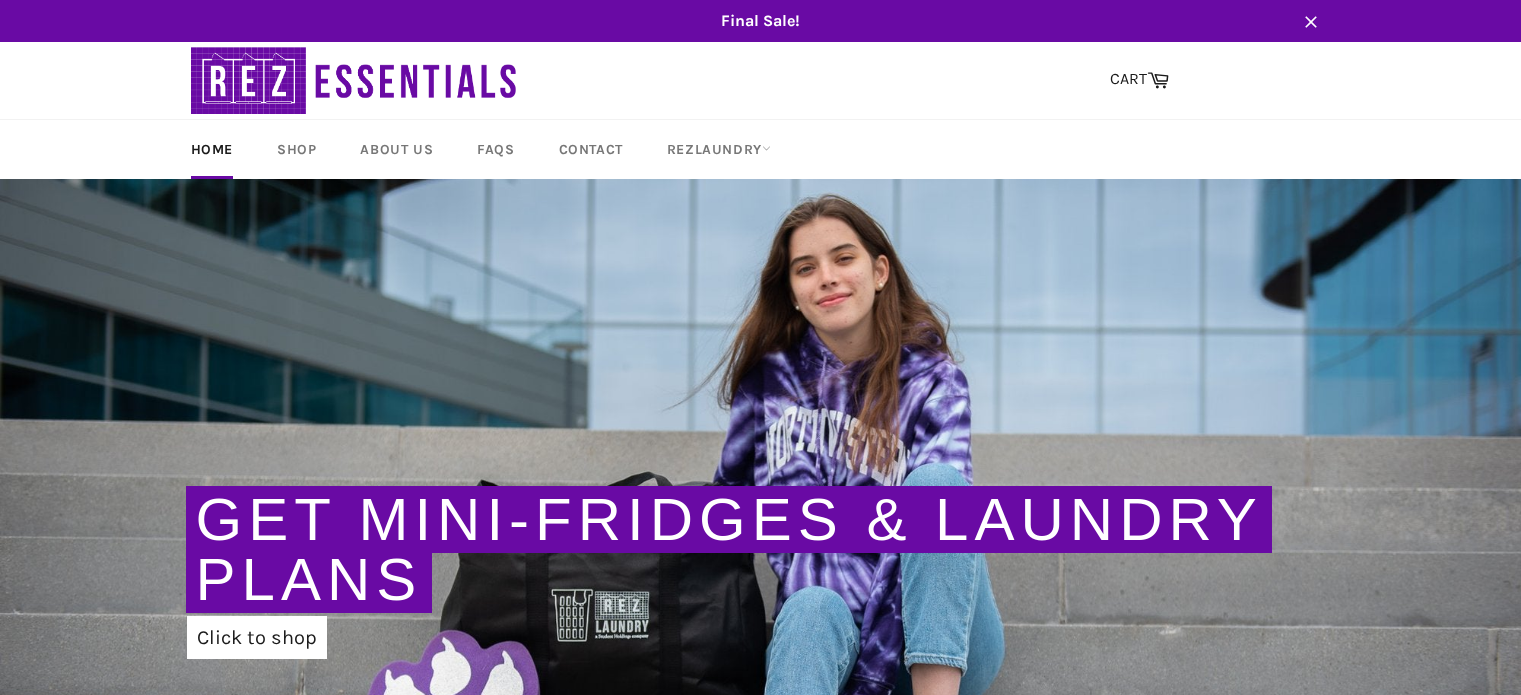 scroll, scrollTop: 0, scrollLeft: 0, axis: both 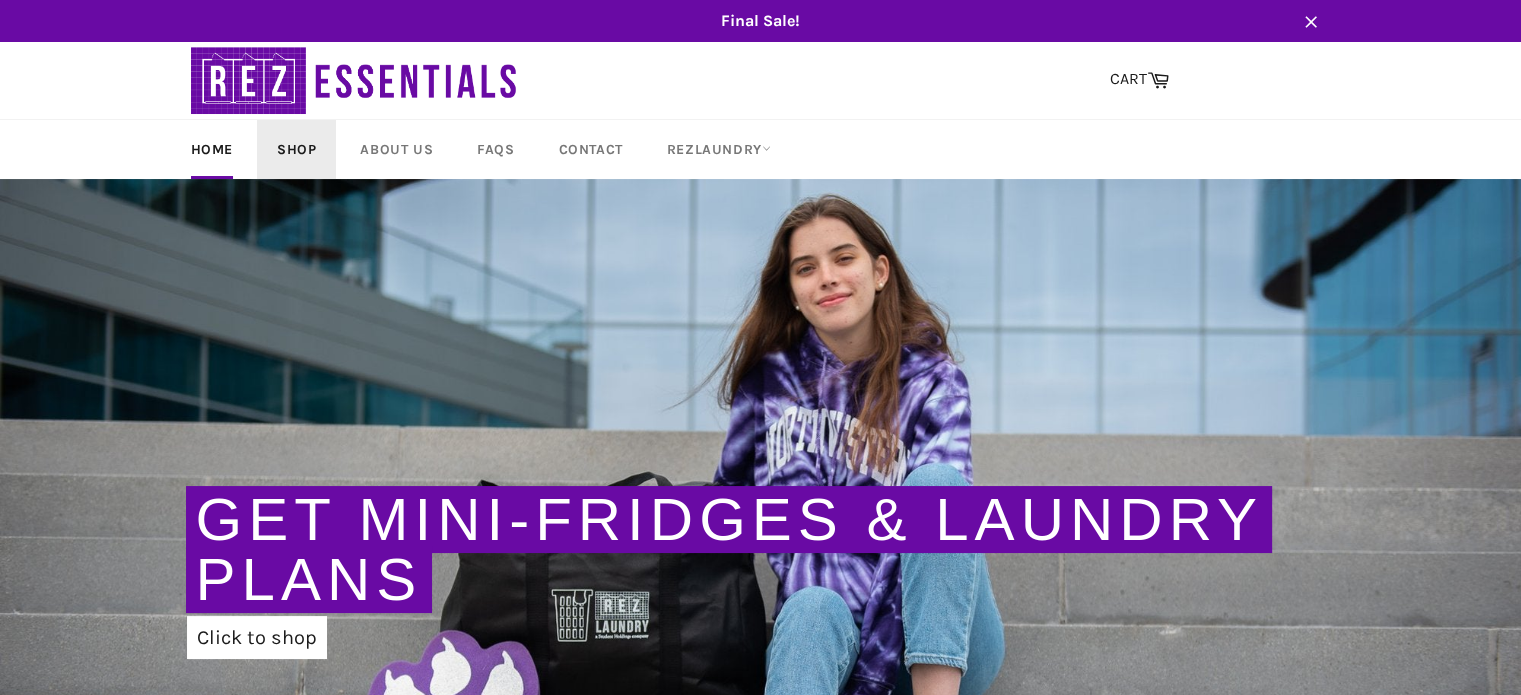 click on "Shop" at bounding box center (296, 149) 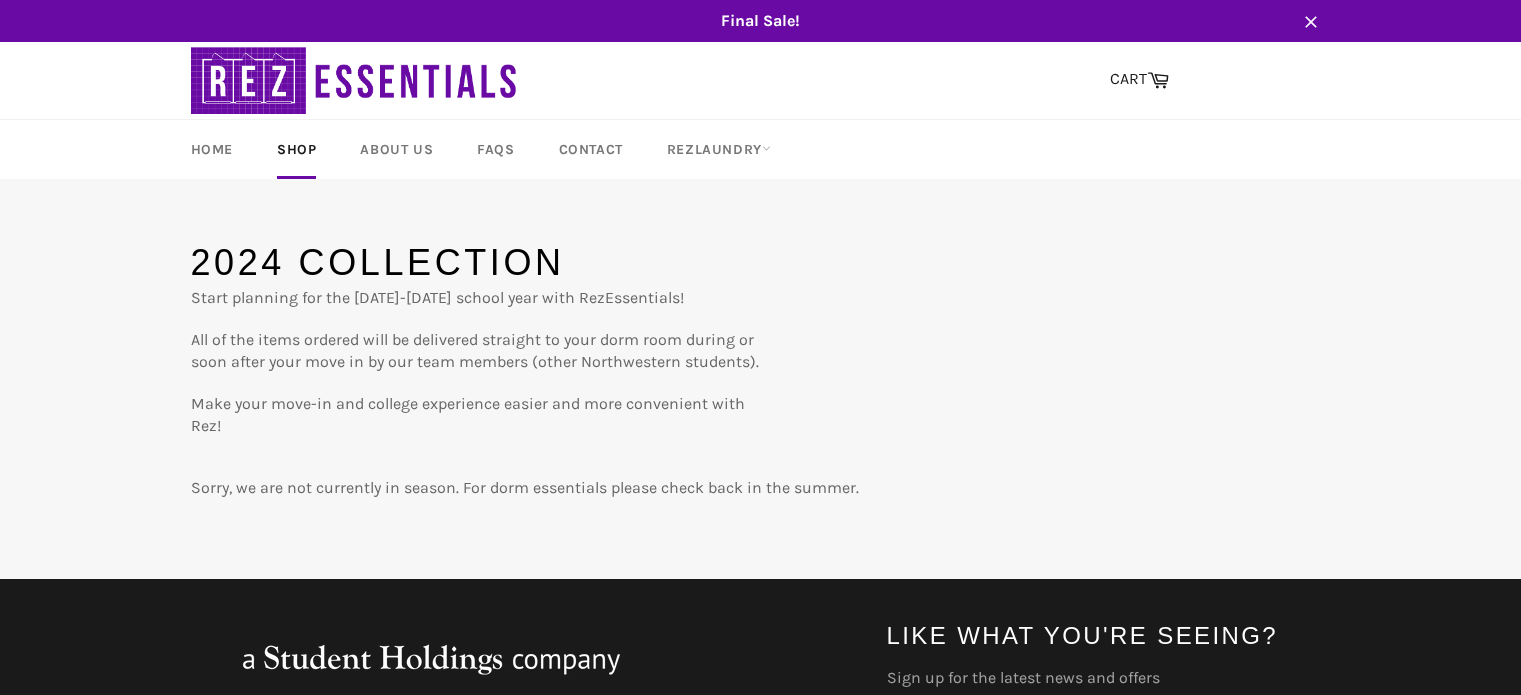 scroll, scrollTop: 0, scrollLeft: 0, axis: both 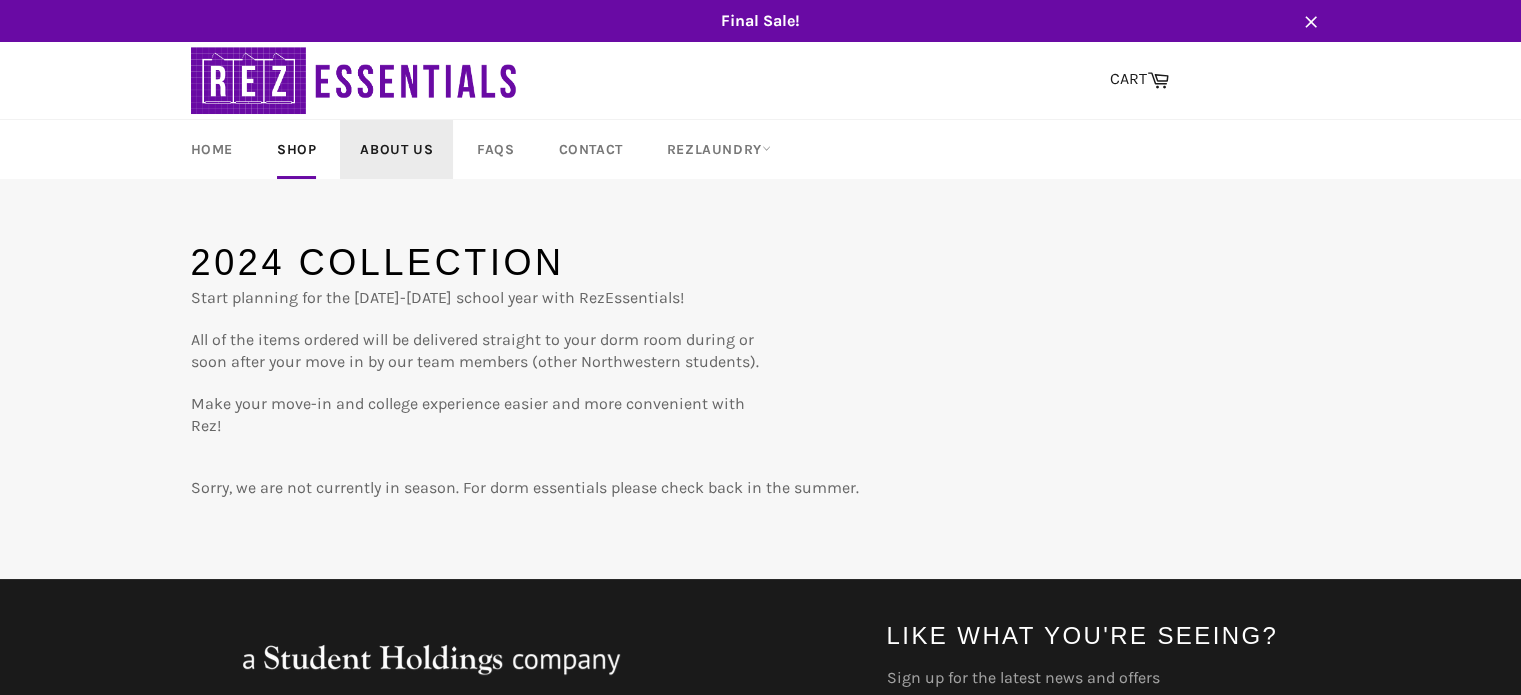 click on "About Us" at bounding box center (396, 149) 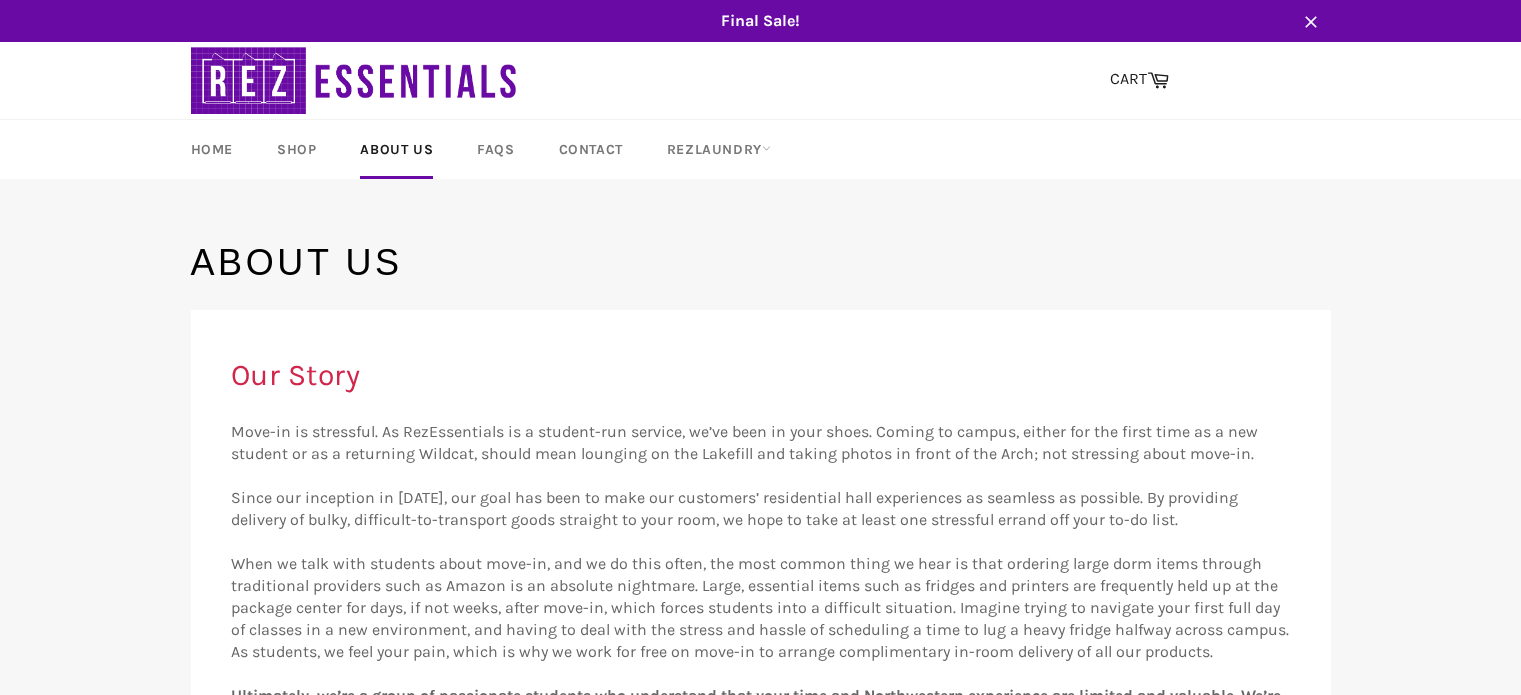 scroll, scrollTop: 0, scrollLeft: 0, axis: both 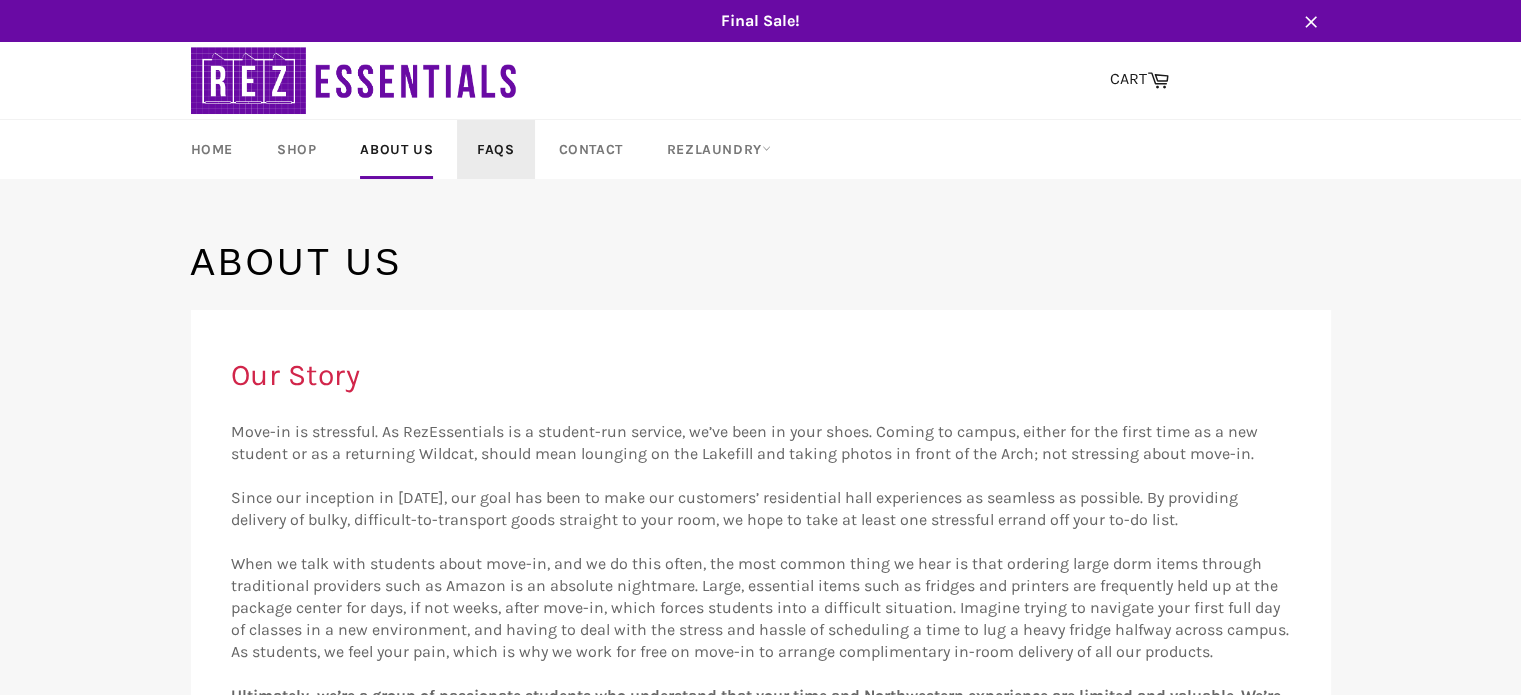 click on "FAQs" at bounding box center [495, 149] 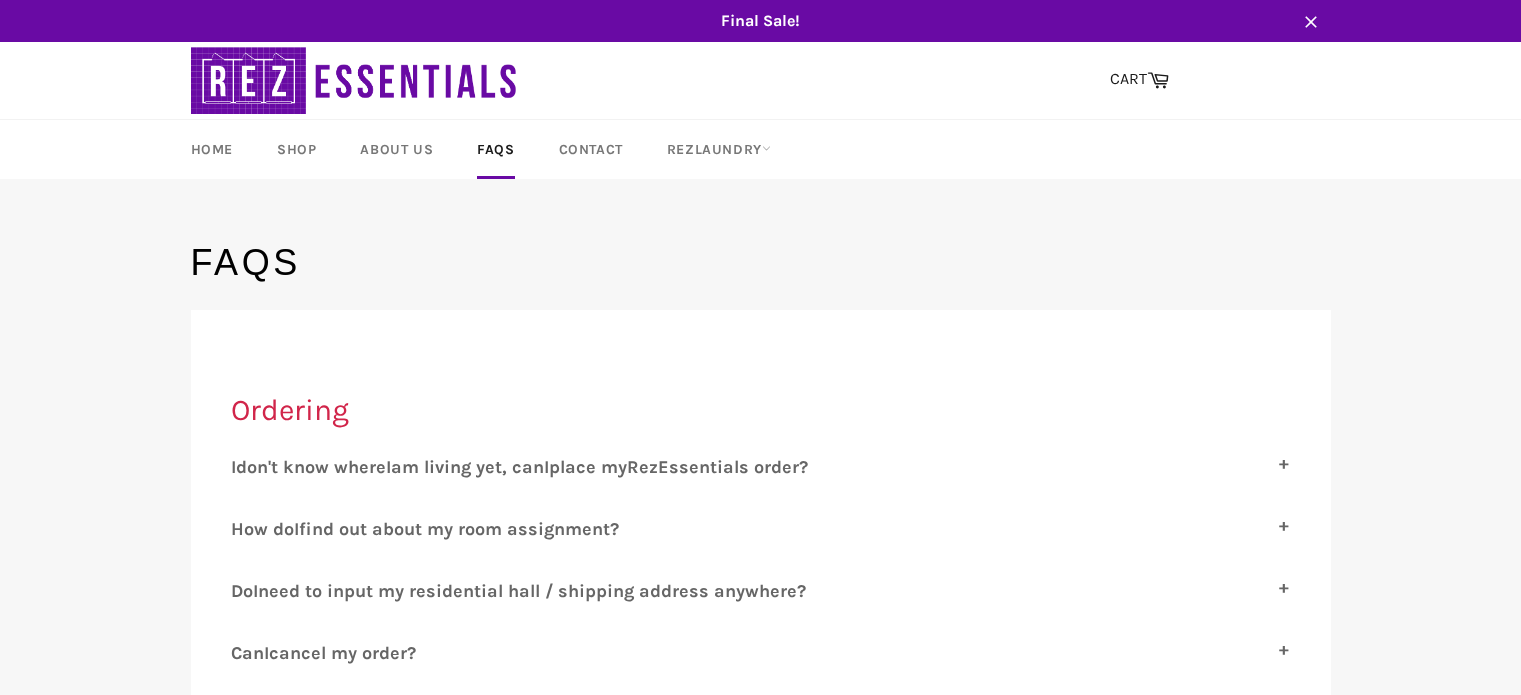 scroll, scrollTop: 0, scrollLeft: 0, axis: both 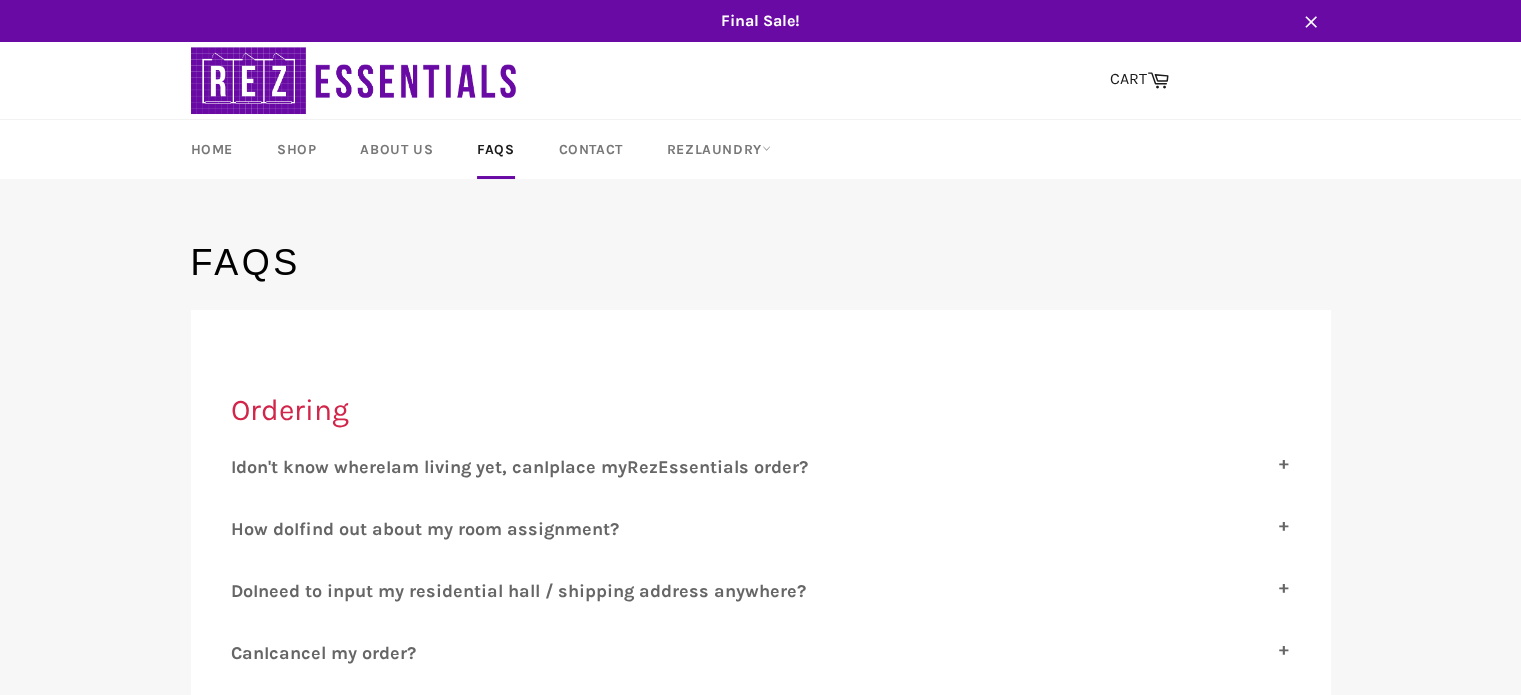 click on "I  don't know where  I  am living yet, can  I  place my  R ez E ssentials order?" at bounding box center [761, 467] 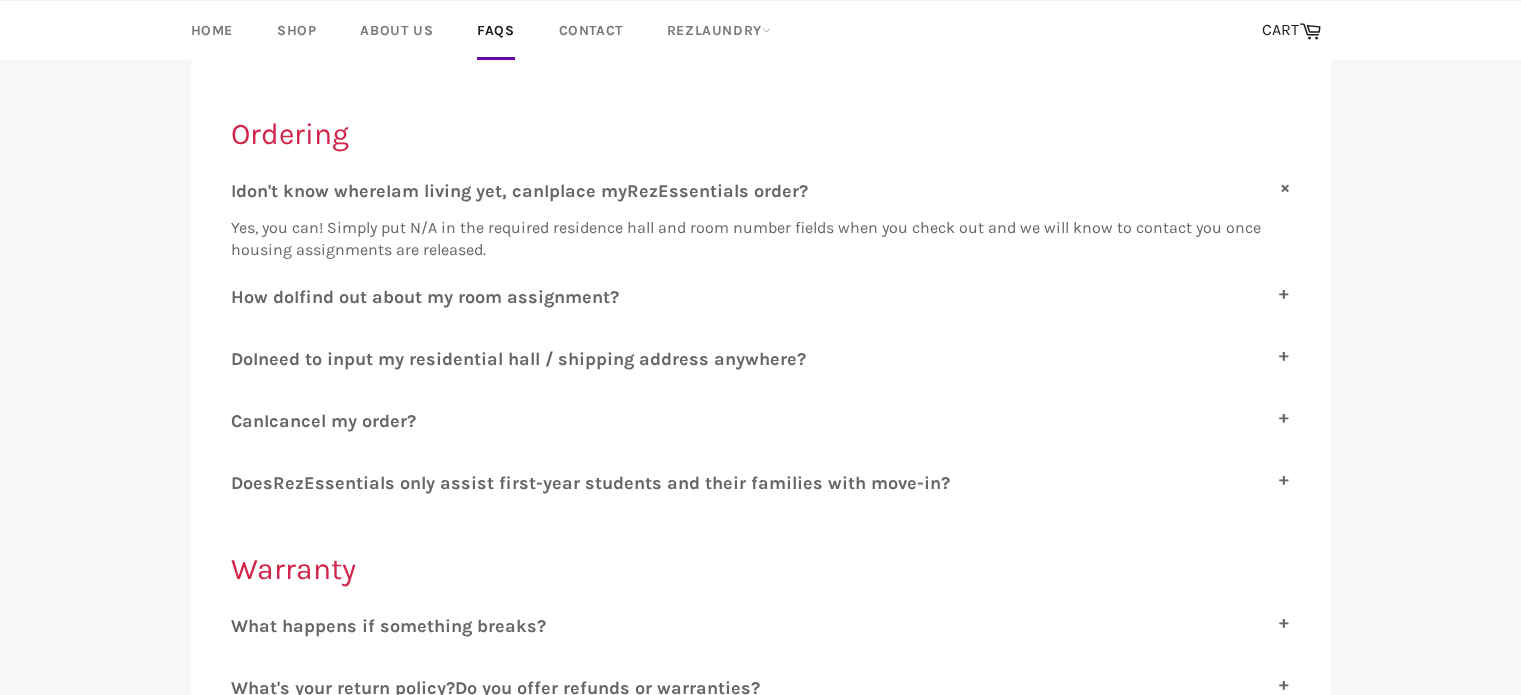scroll, scrollTop: 304, scrollLeft: 0, axis: vertical 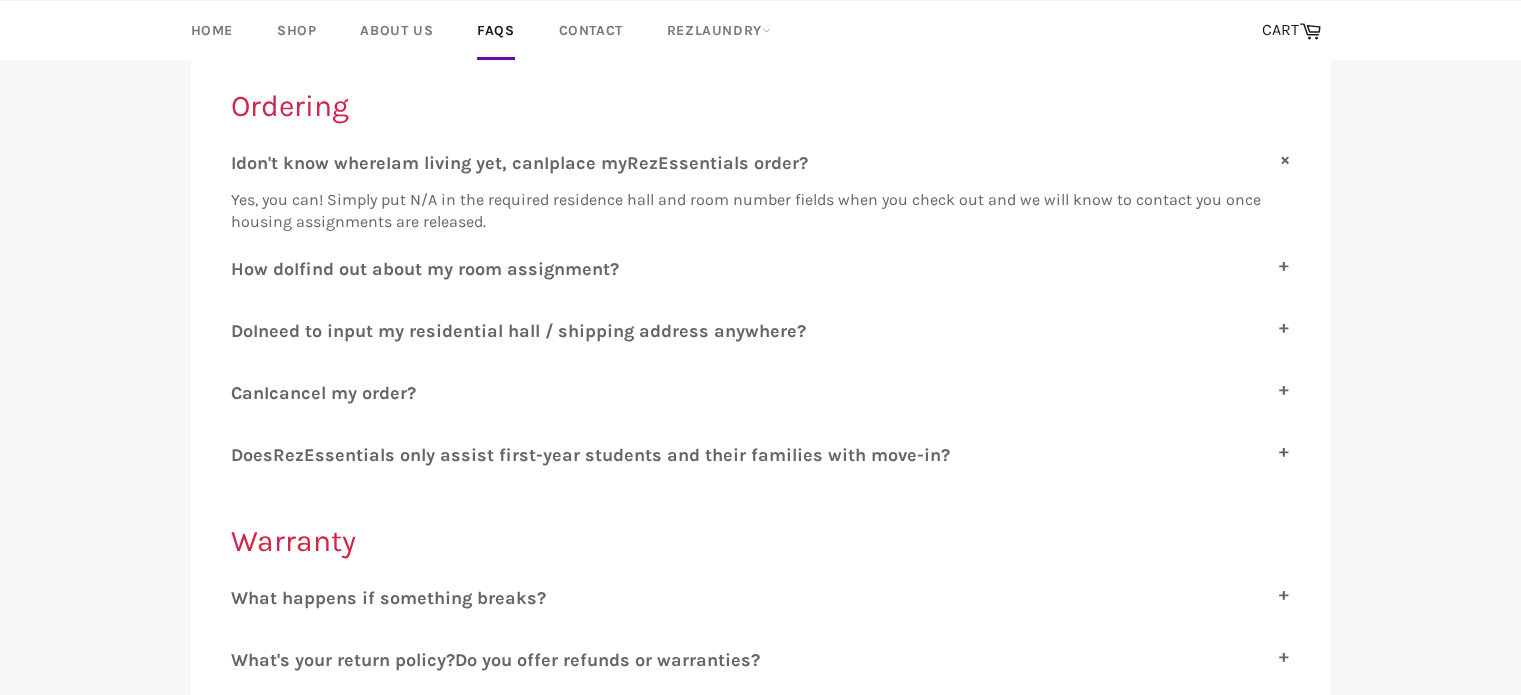 click on "C an  I  cancel my order?" at bounding box center [761, 393] 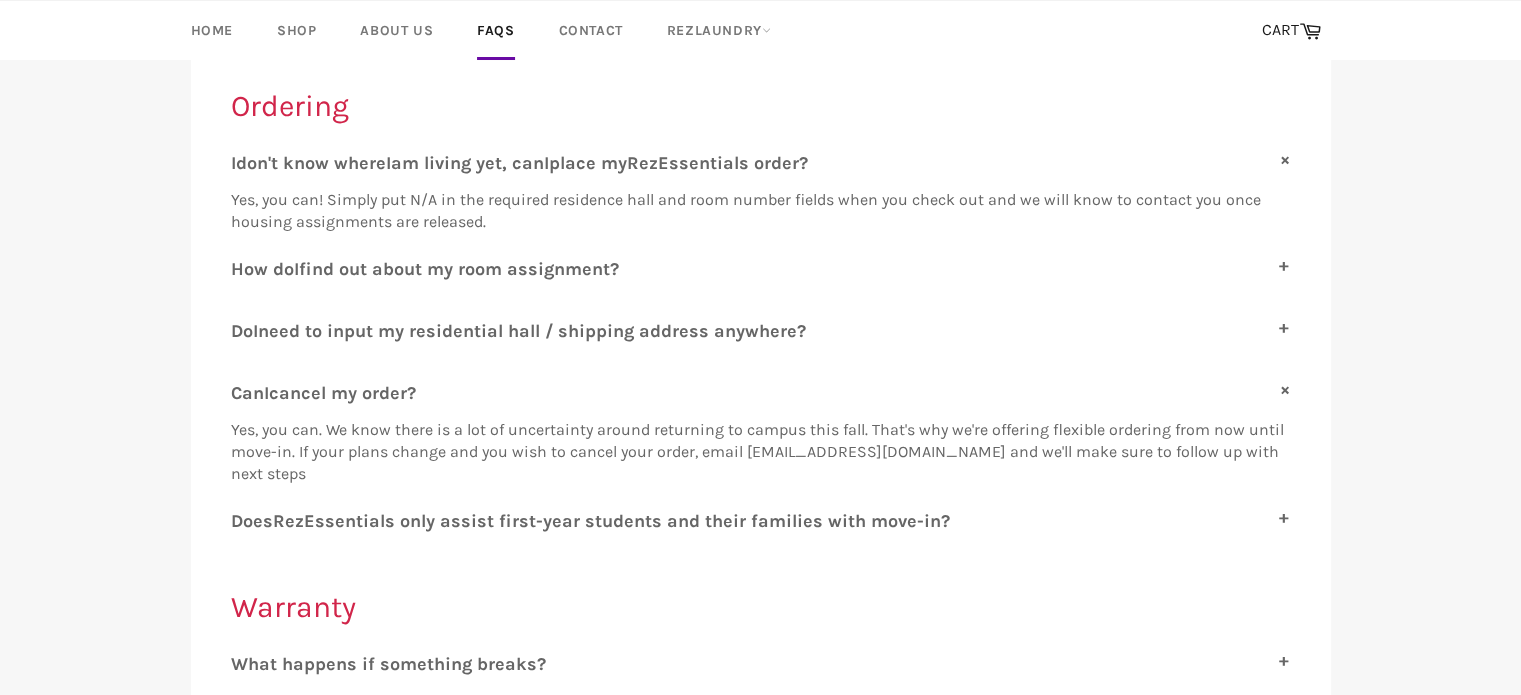 click on "D oes  R ez E ssentials only assist first-year students and their families with move-in?" at bounding box center [761, 521] 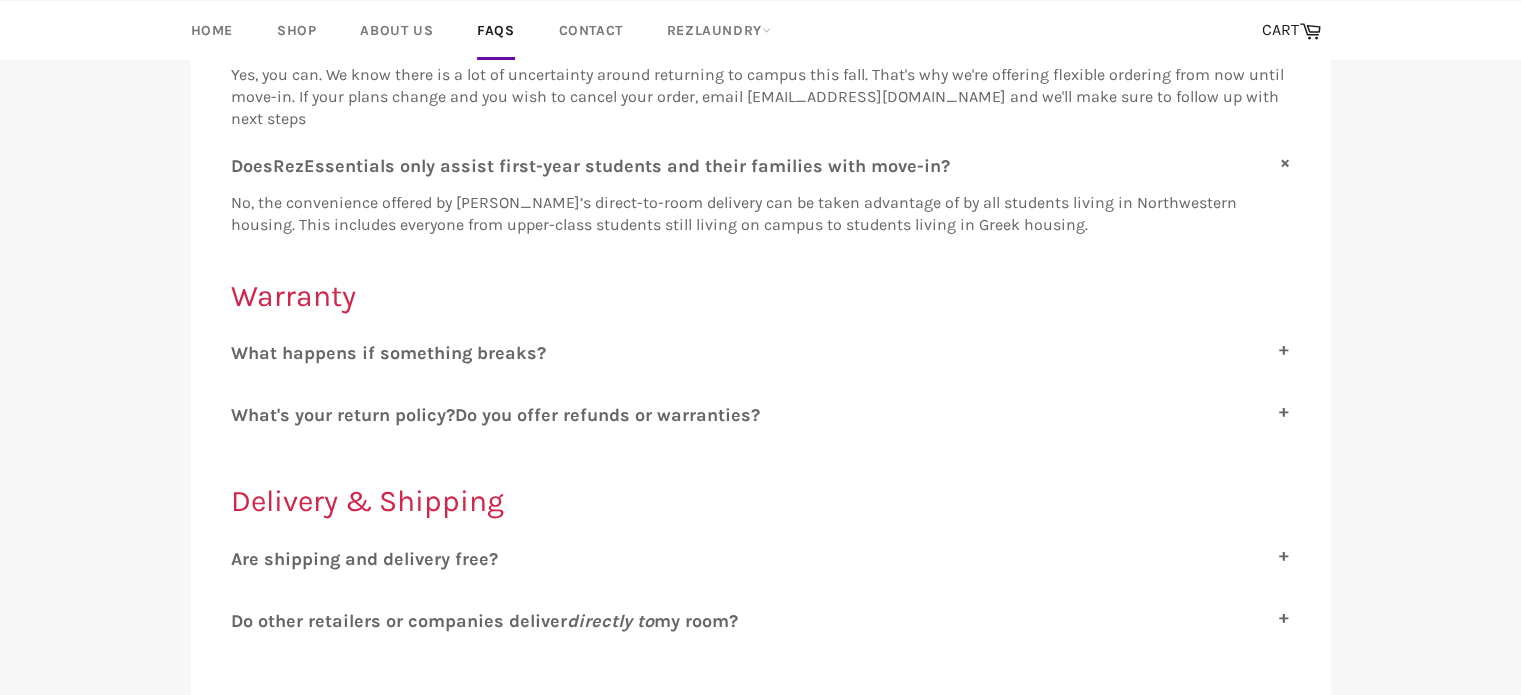 scroll, scrollTop: 727, scrollLeft: 0, axis: vertical 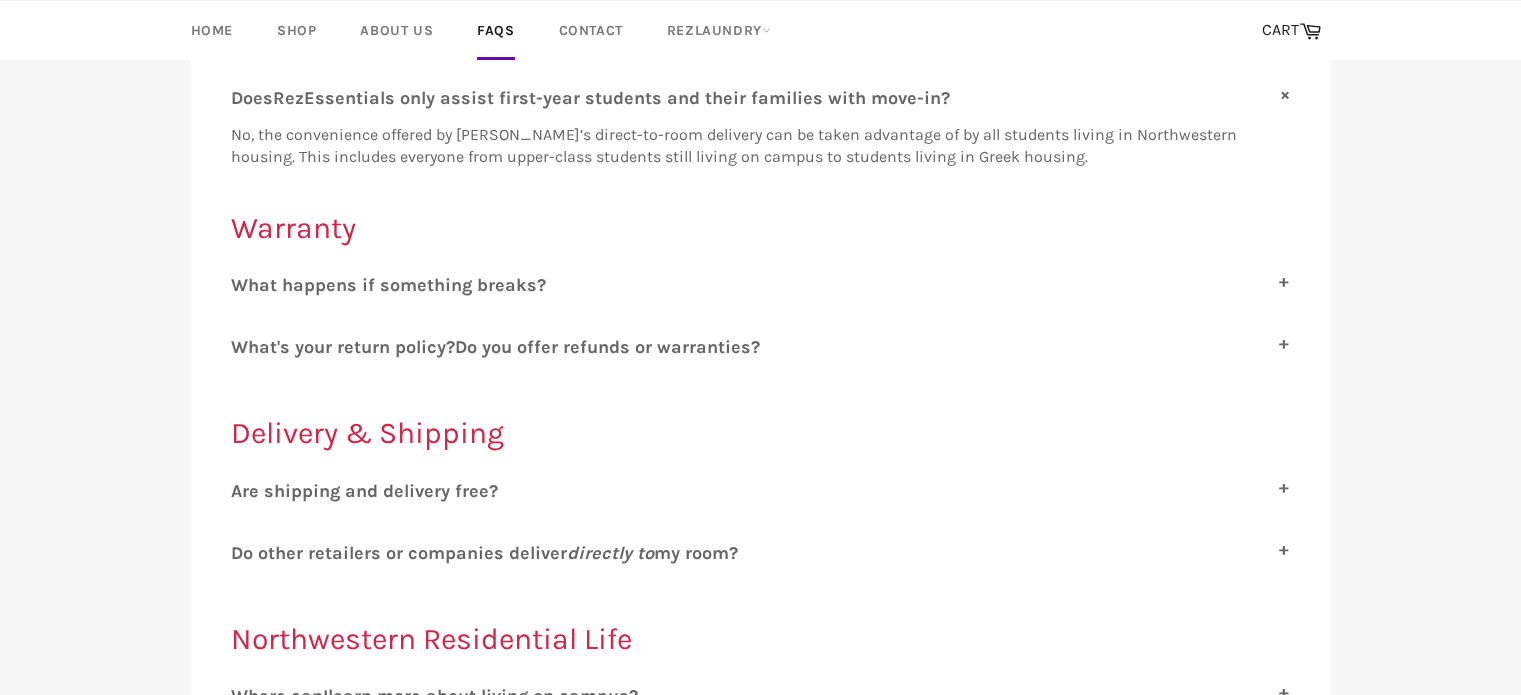 click on "W hat happens if something breaks?" at bounding box center (761, 285) 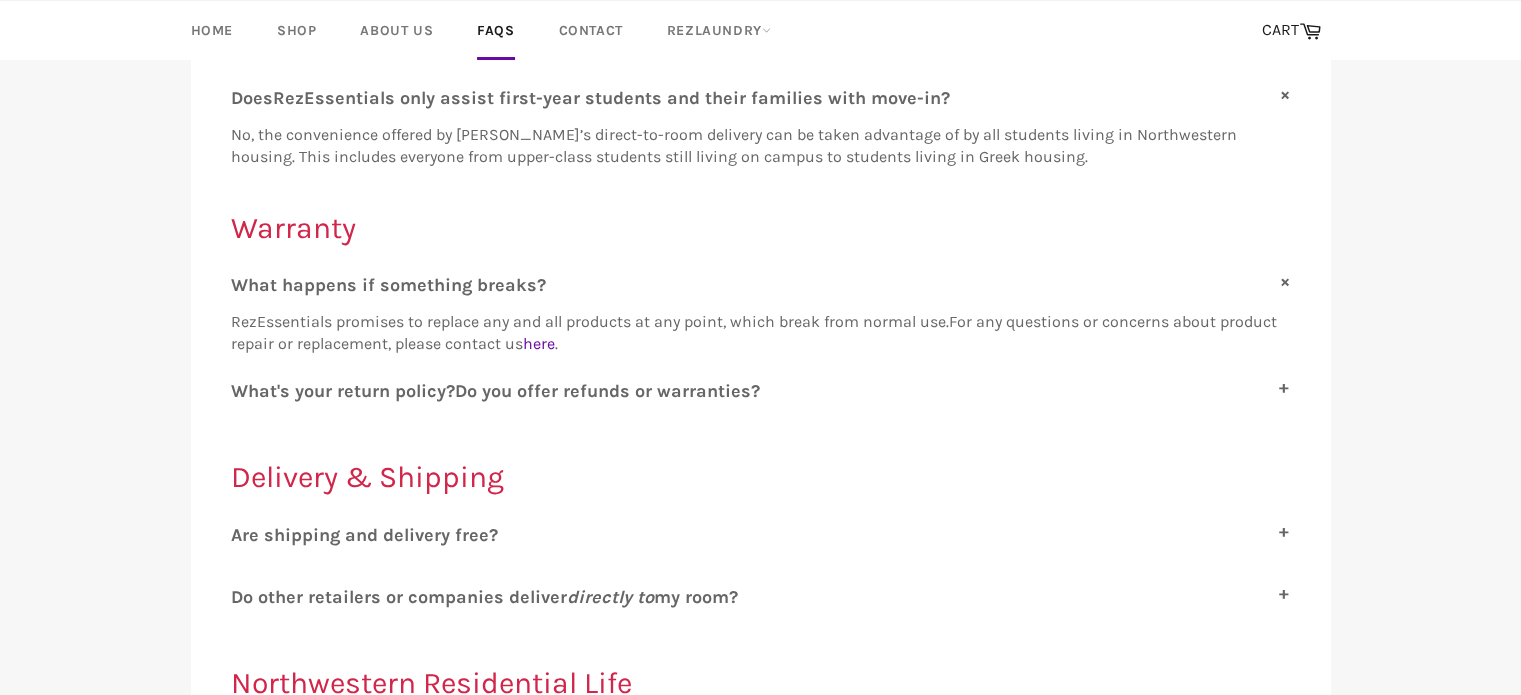 click on "W hat's your return policy?  D o you offer refunds or warranties?" at bounding box center [761, 391] 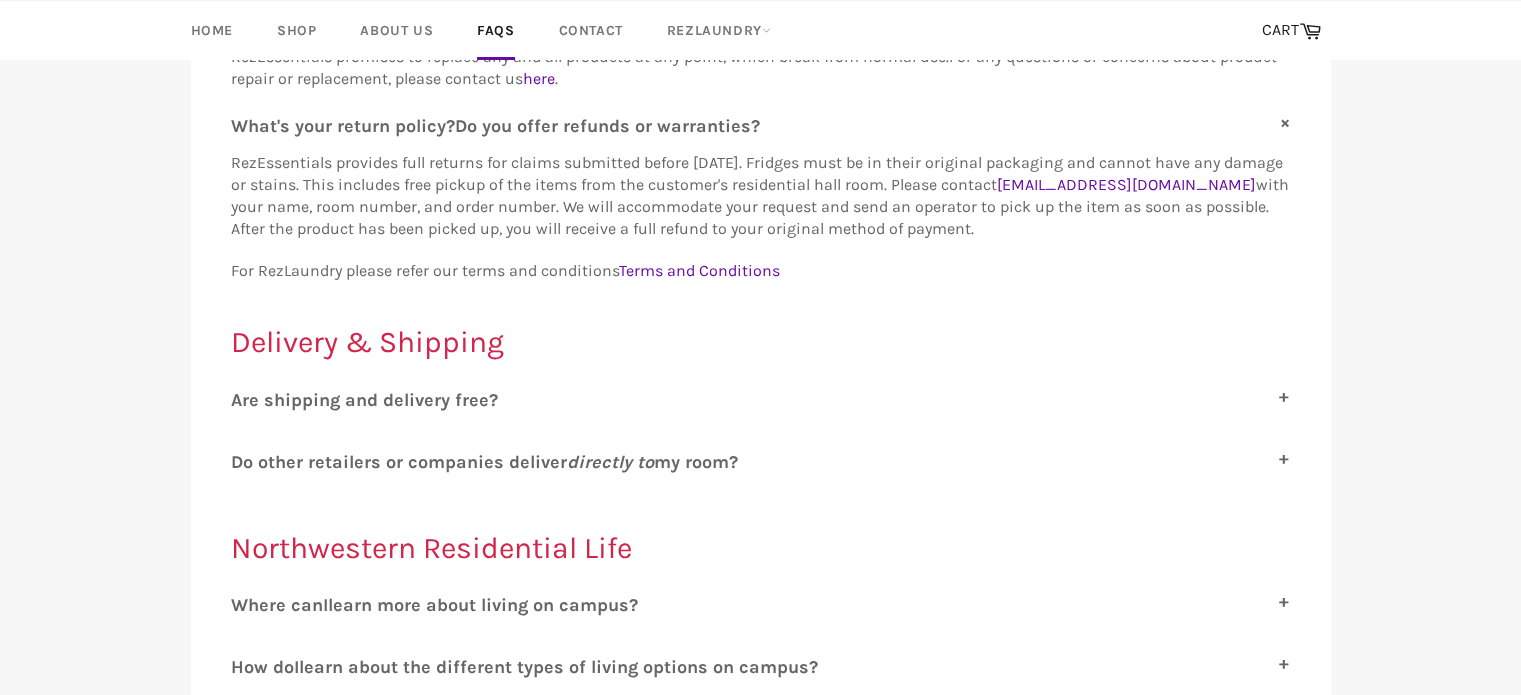 scroll, scrollTop: 1000, scrollLeft: 0, axis: vertical 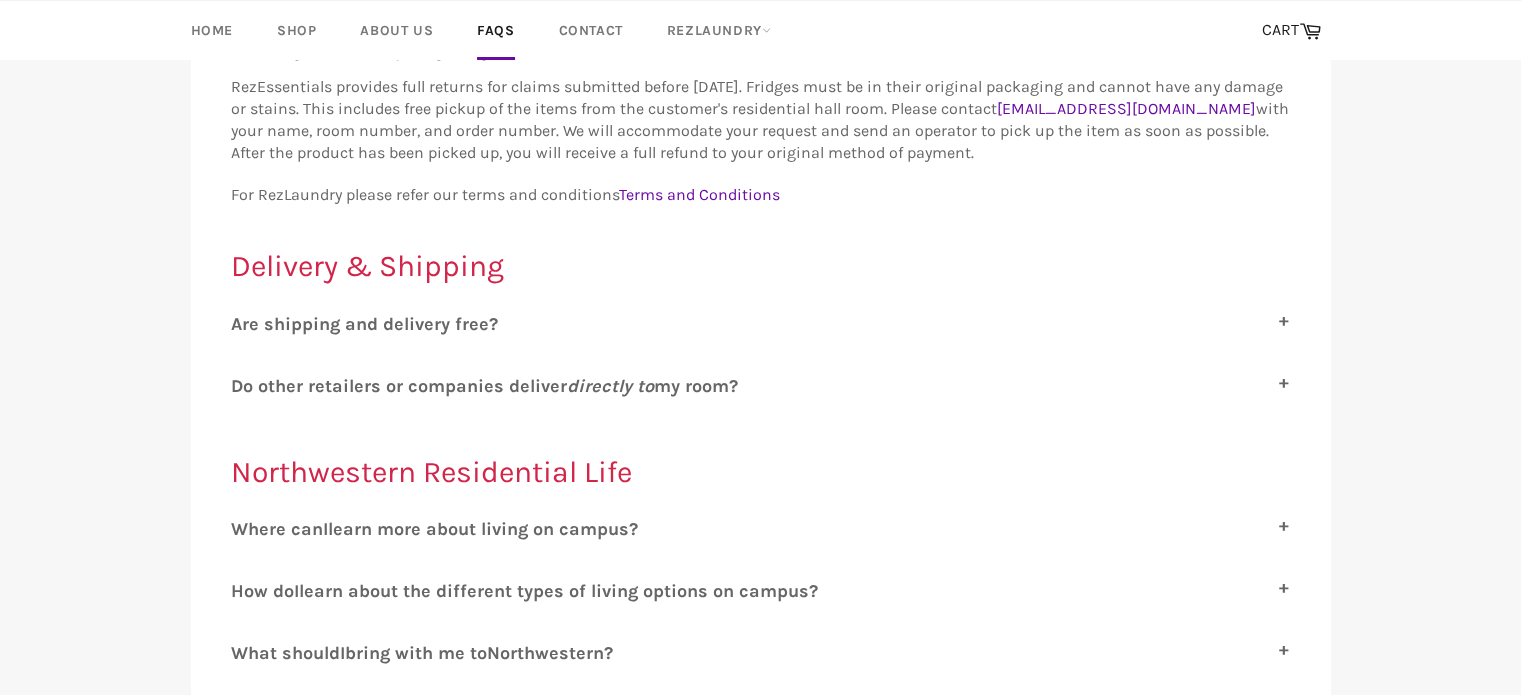 click on "A re shipping and delivery free?" at bounding box center [761, 324] 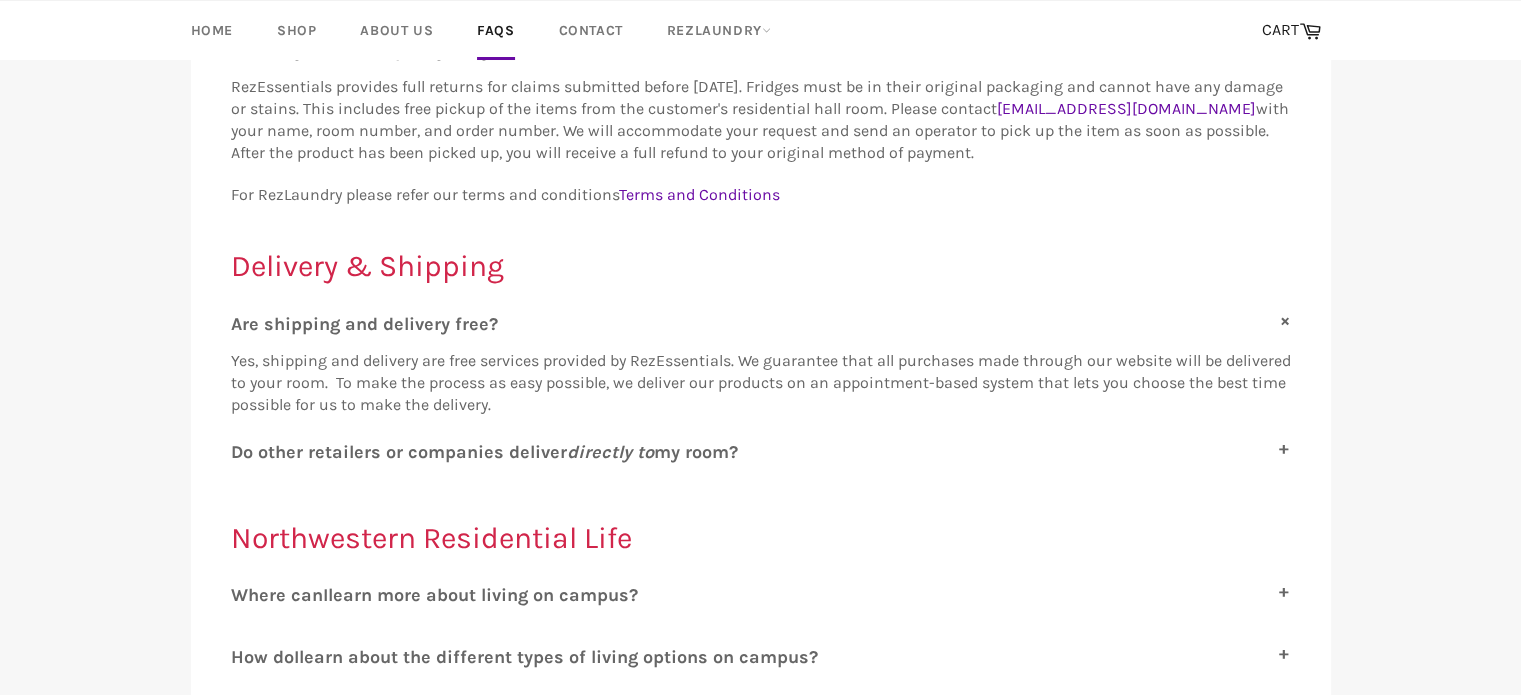 click on "D o other retailers or companies deliver  directly to  my room?" at bounding box center (761, 452) 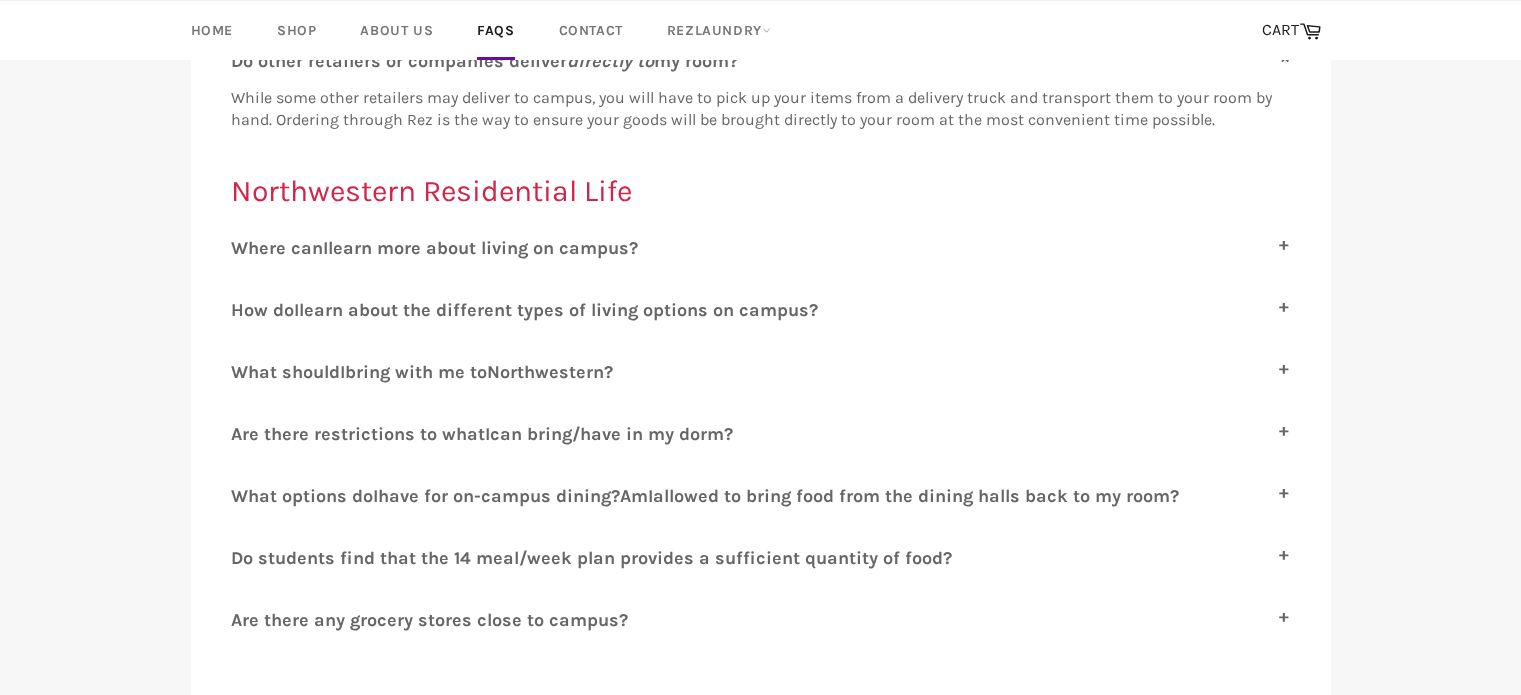 scroll, scrollTop: 1545, scrollLeft: 0, axis: vertical 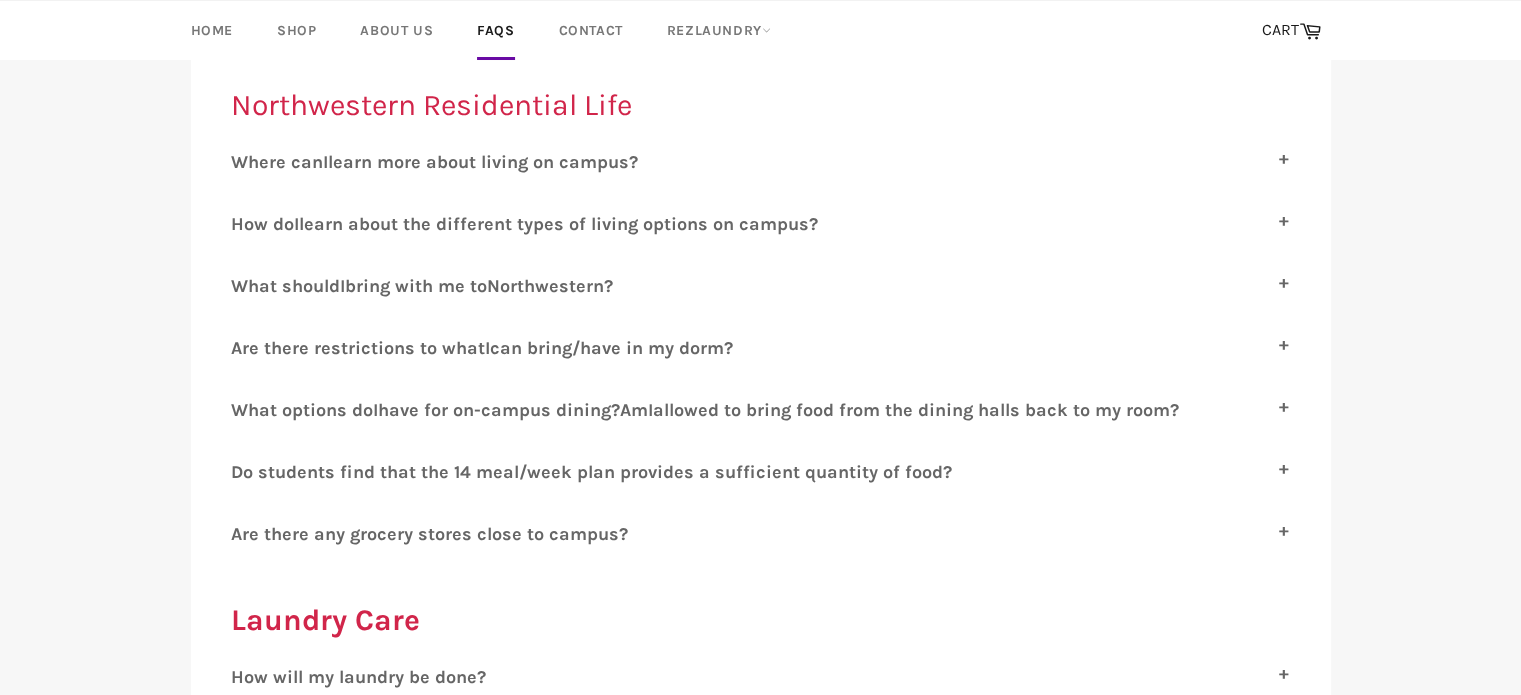click on "W hat should  I  bring with me to  N orthwestern?" at bounding box center [761, 286] 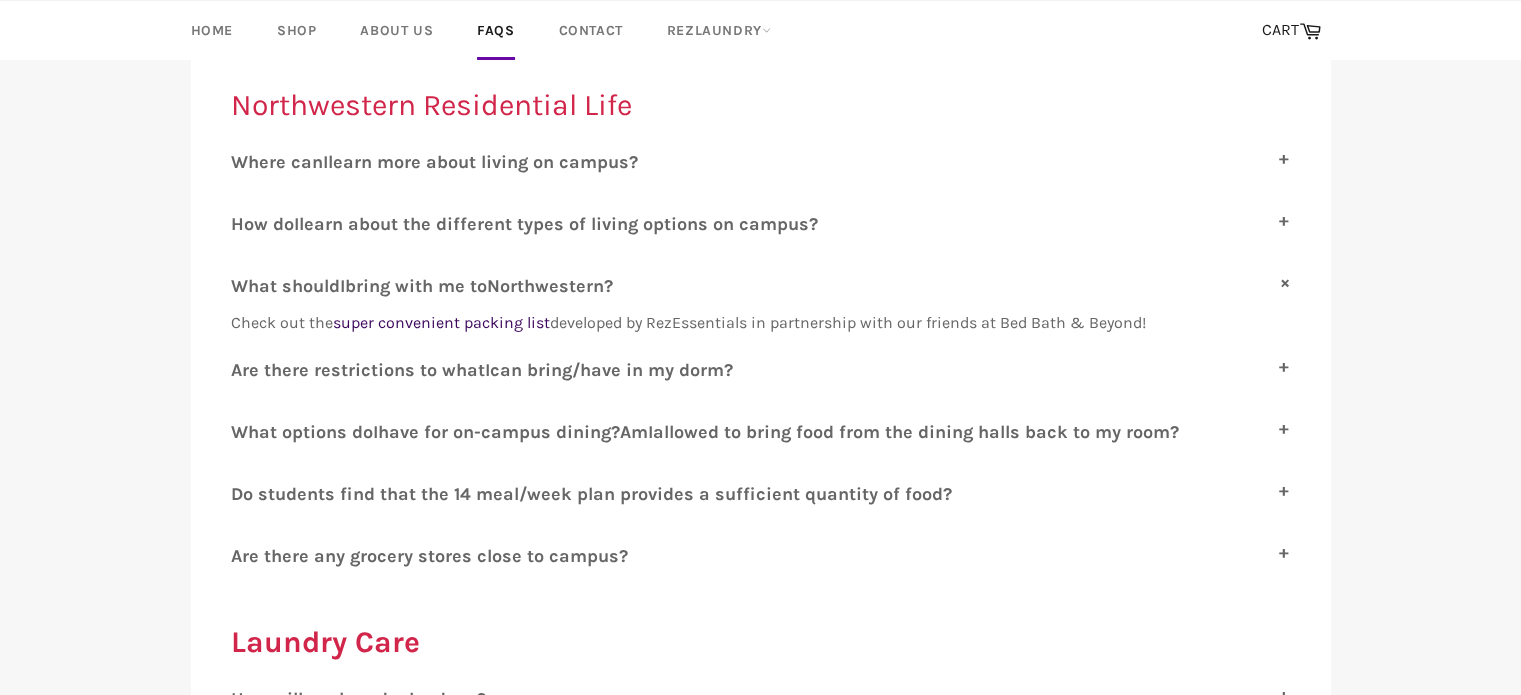 click on "super convenient packing list" at bounding box center [441, 322] 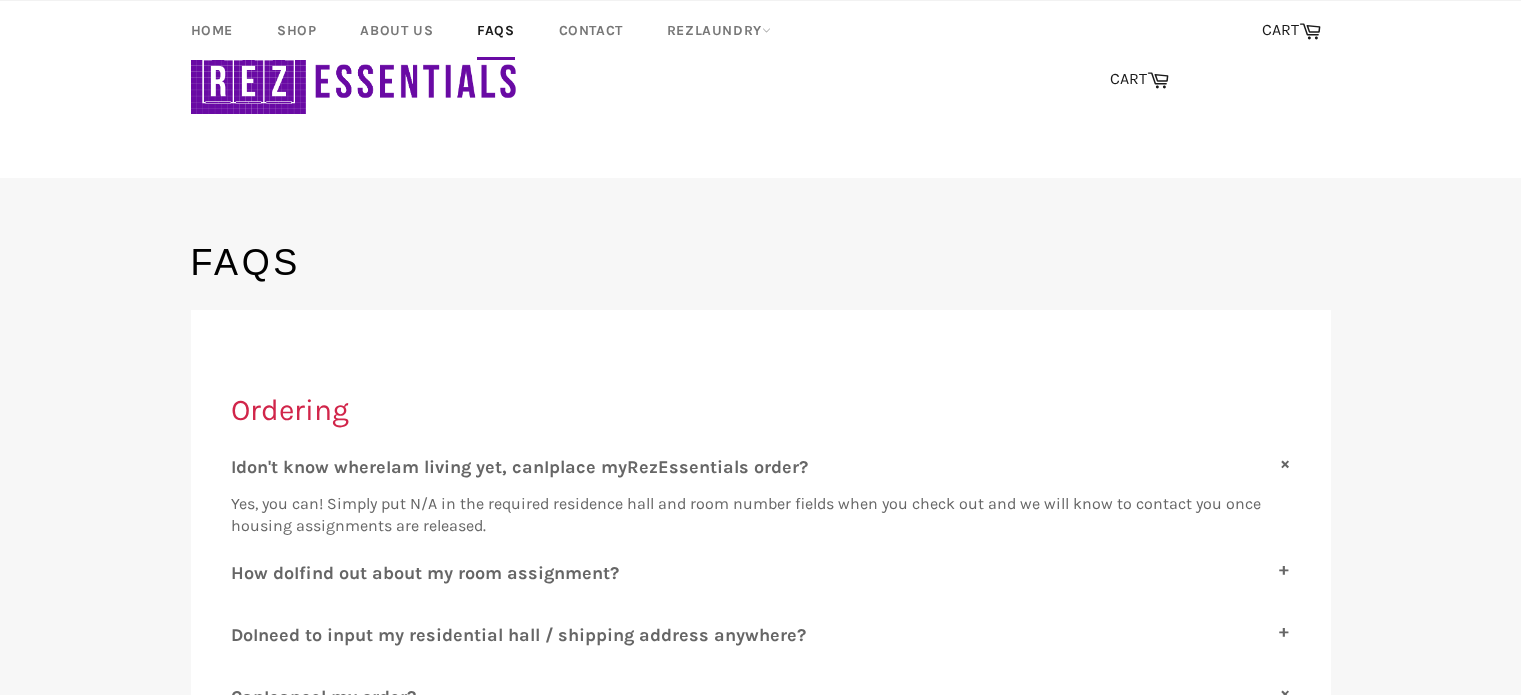 scroll, scrollTop: 1545, scrollLeft: 0, axis: vertical 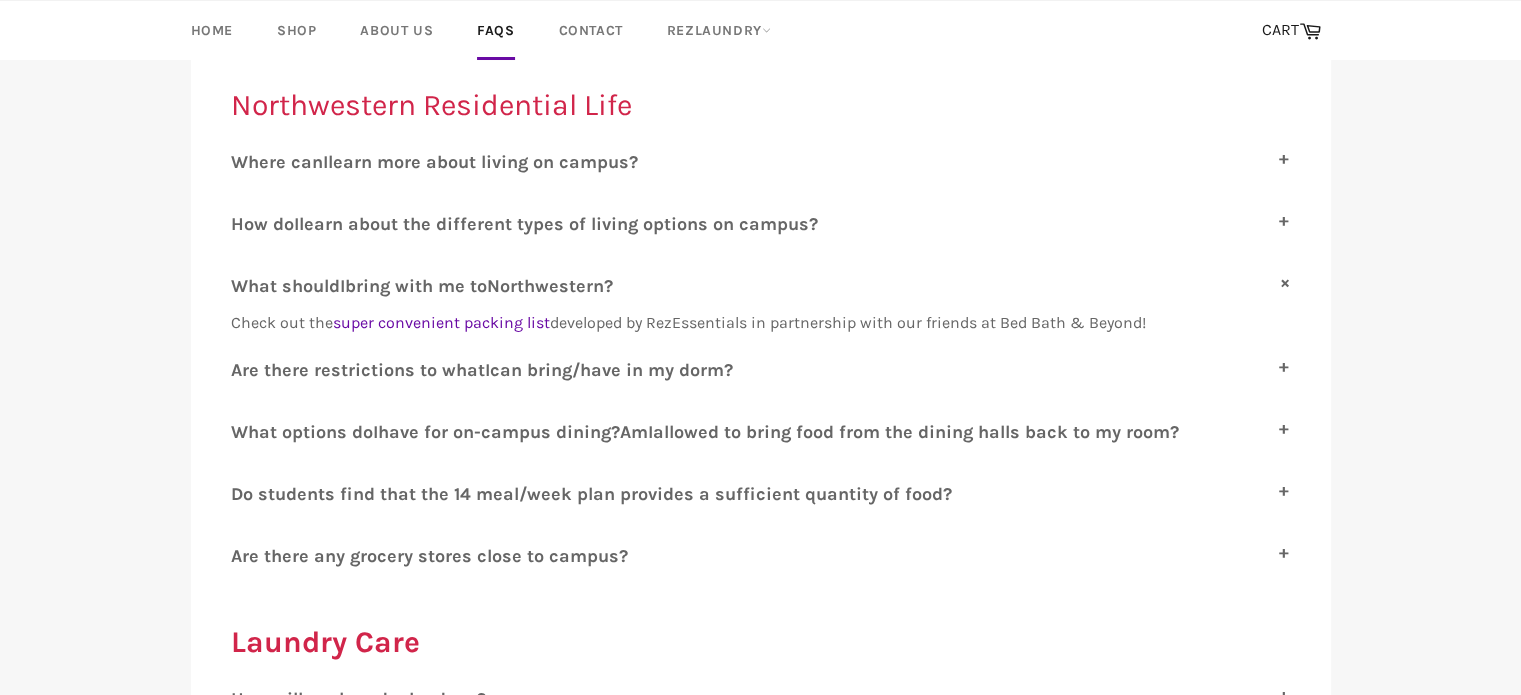click on "have for on-campus dining?" at bounding box center [499, 432] 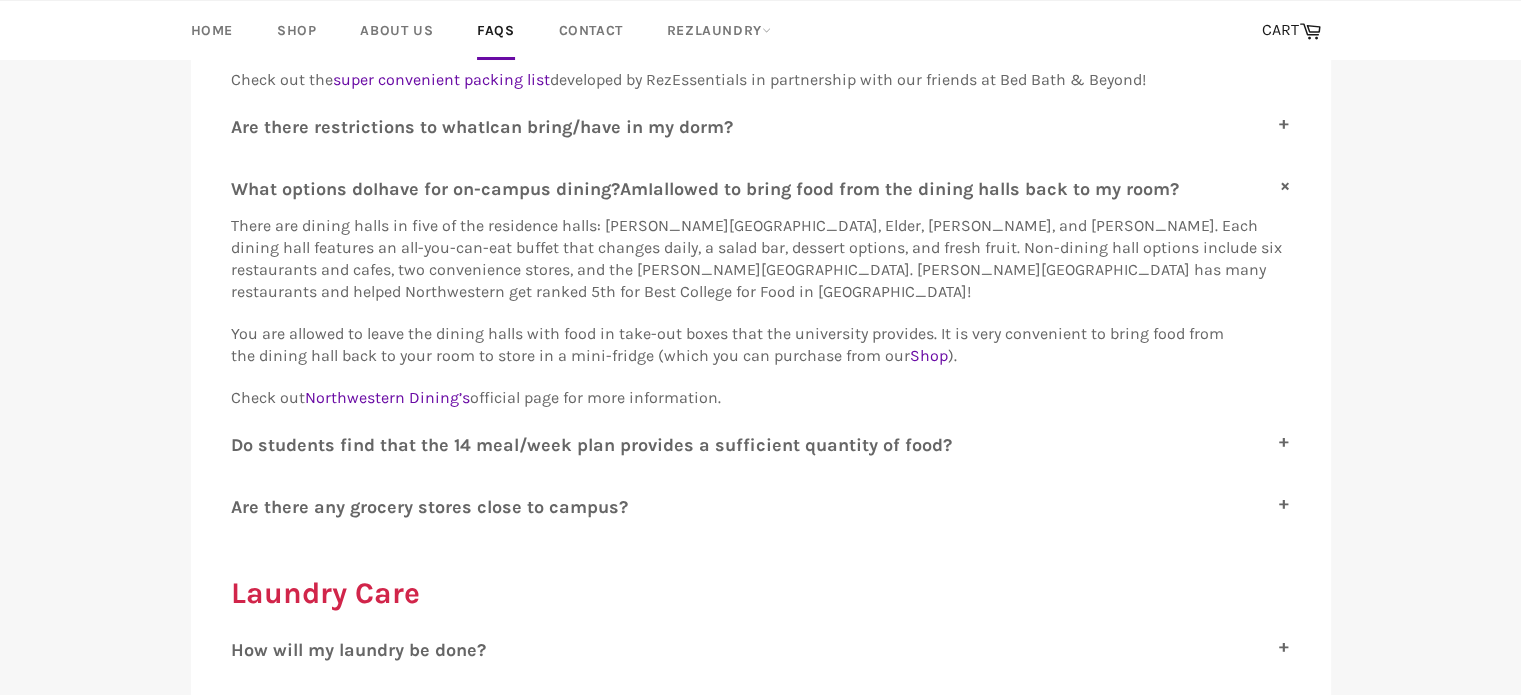 scroll, scrollTop: 1811, scrollLeft: 0, axis: vertical 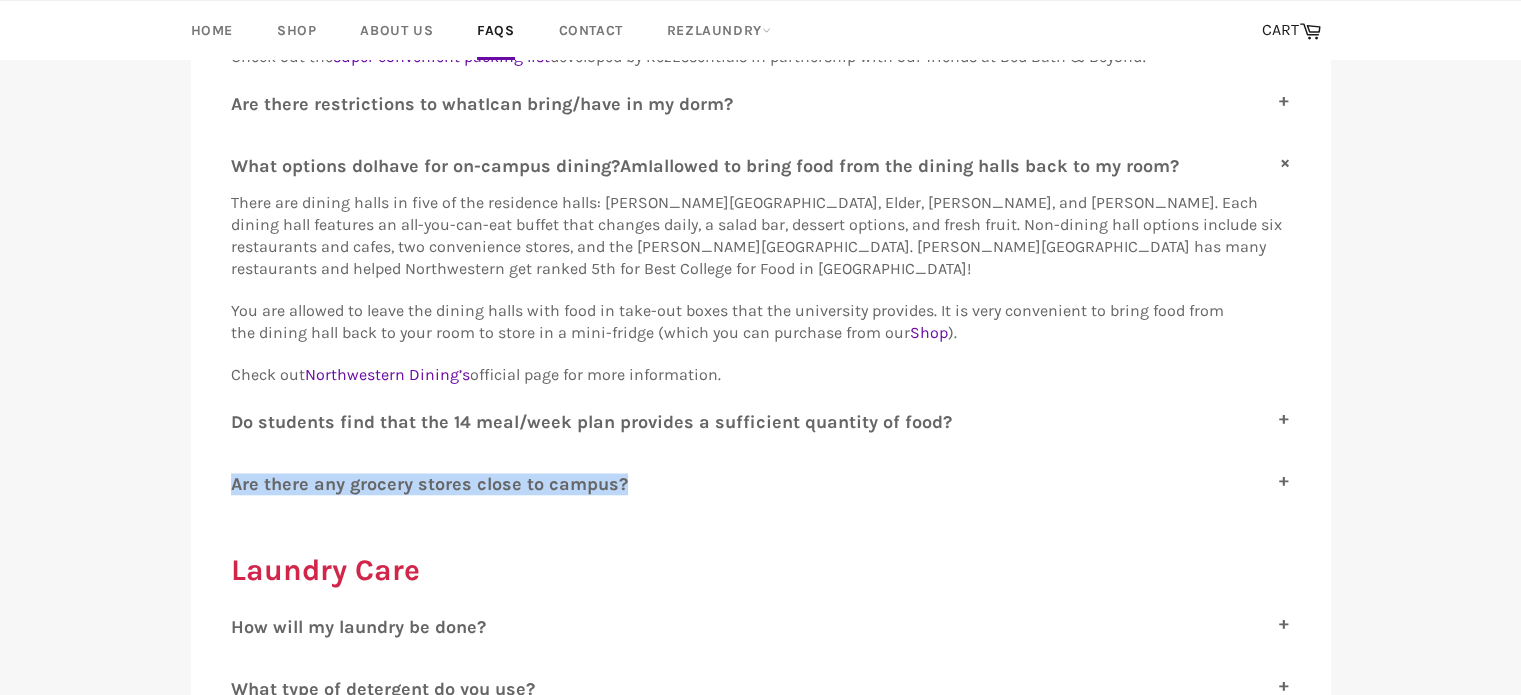 drag, startPoint x: 1513, startPoint y: 381, endPoint x: 1528, endPoint y: 495, distance: 114.982605 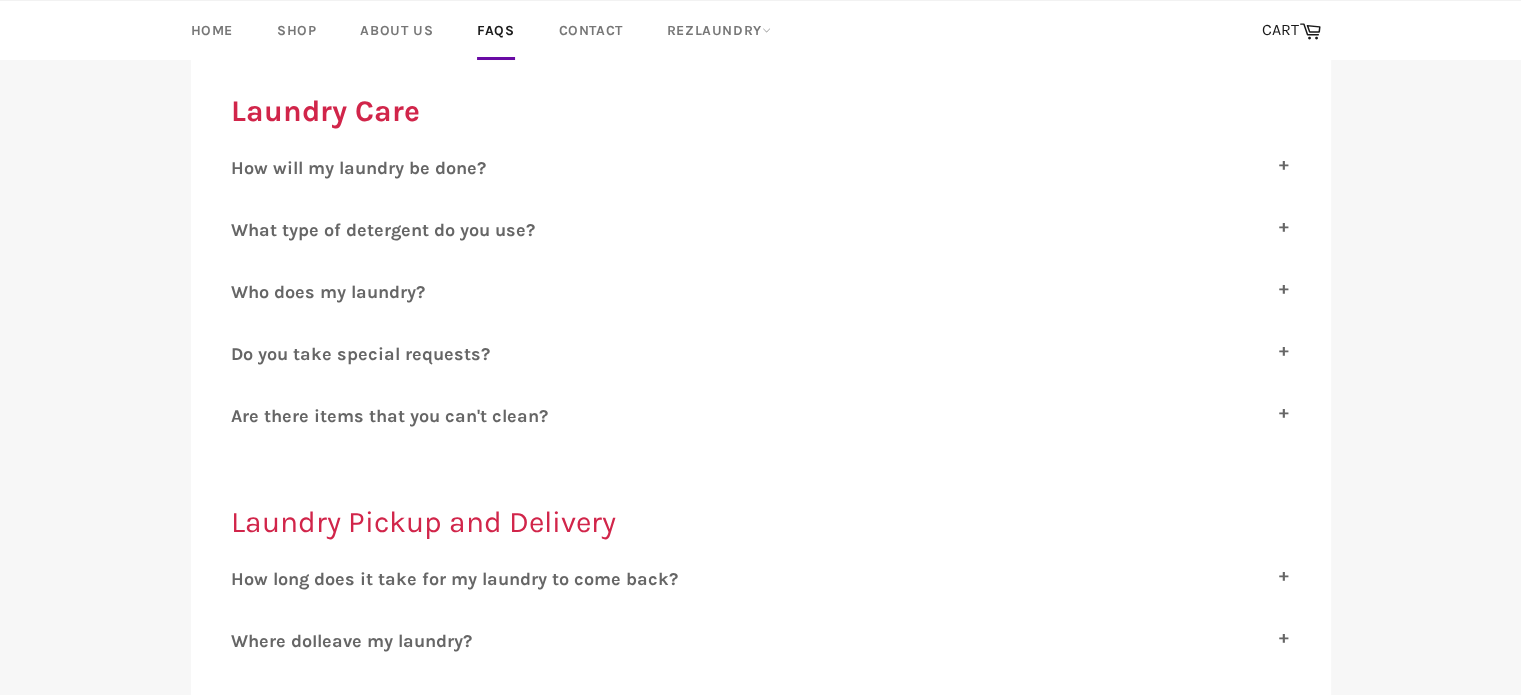 scroll, scrollTop: 2279, scrollLeft: 0, axis: vertical 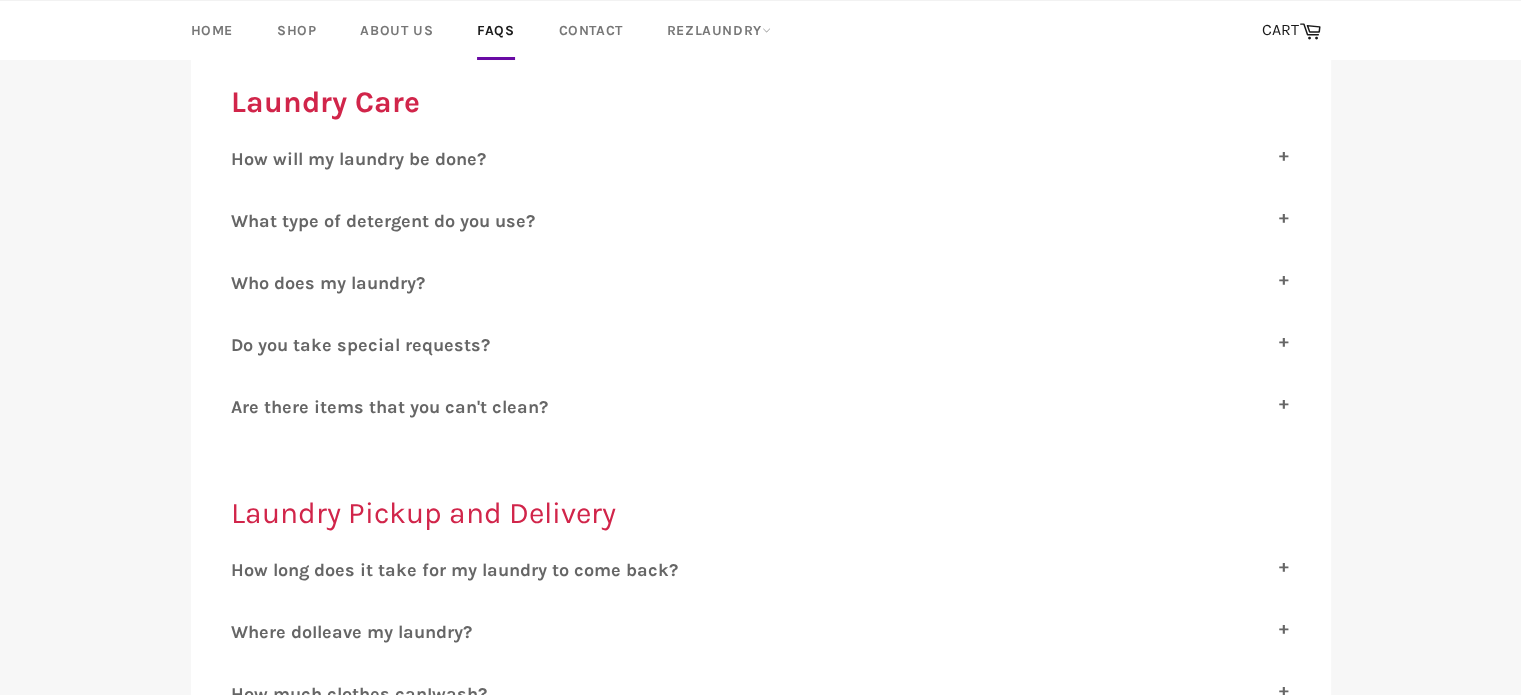click on "ow will my laundry be done?" at bounding box center [365, 159] 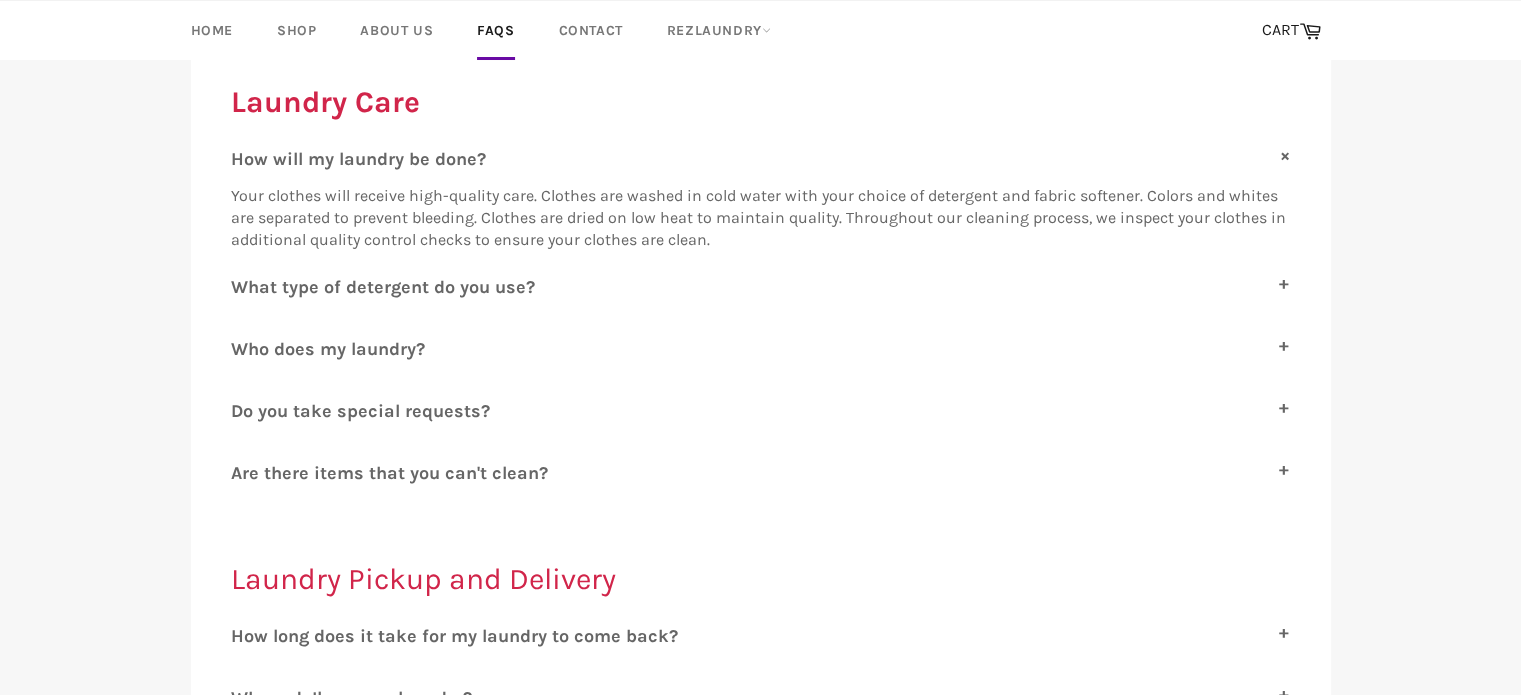 click on "hat type of detergent do you use?" at bounding box center (391, 287) 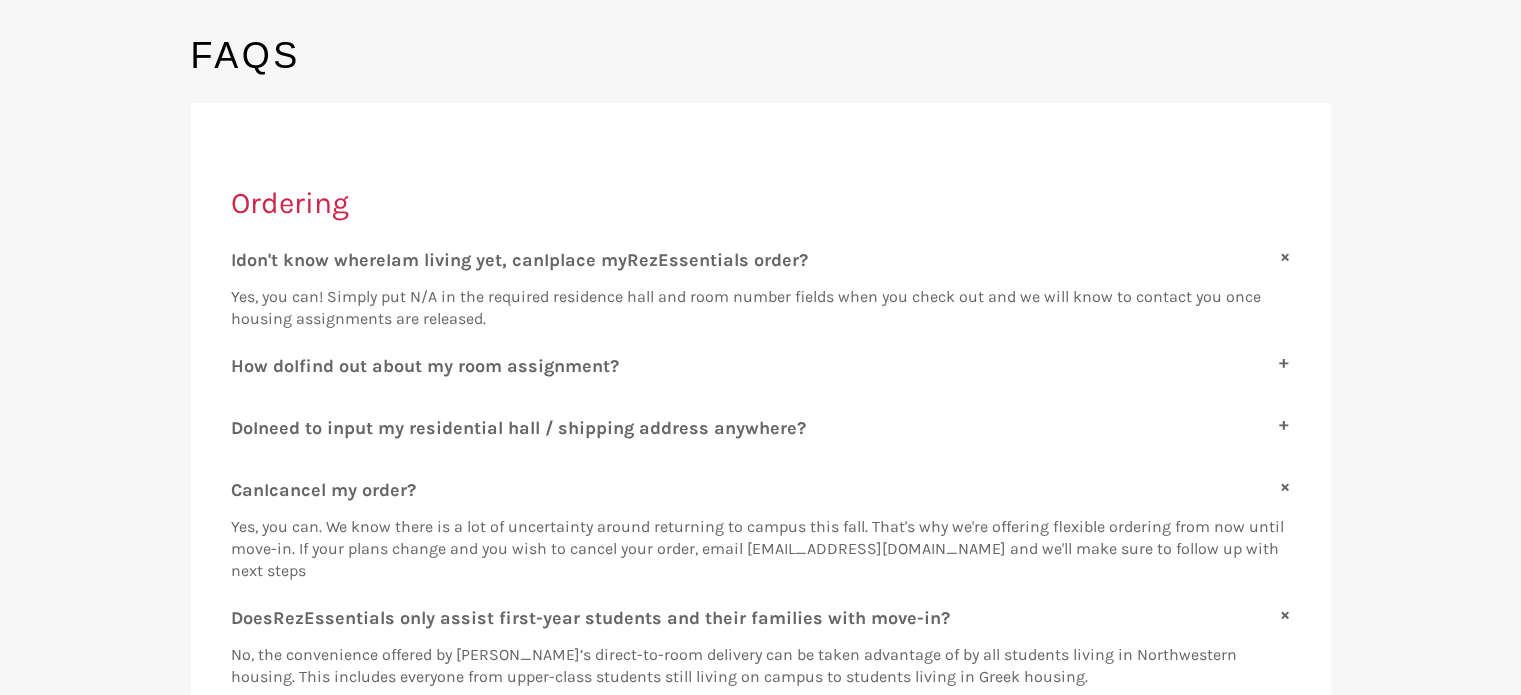 scroll, scrollTop: 0, scrollLeft: 0, axis: both 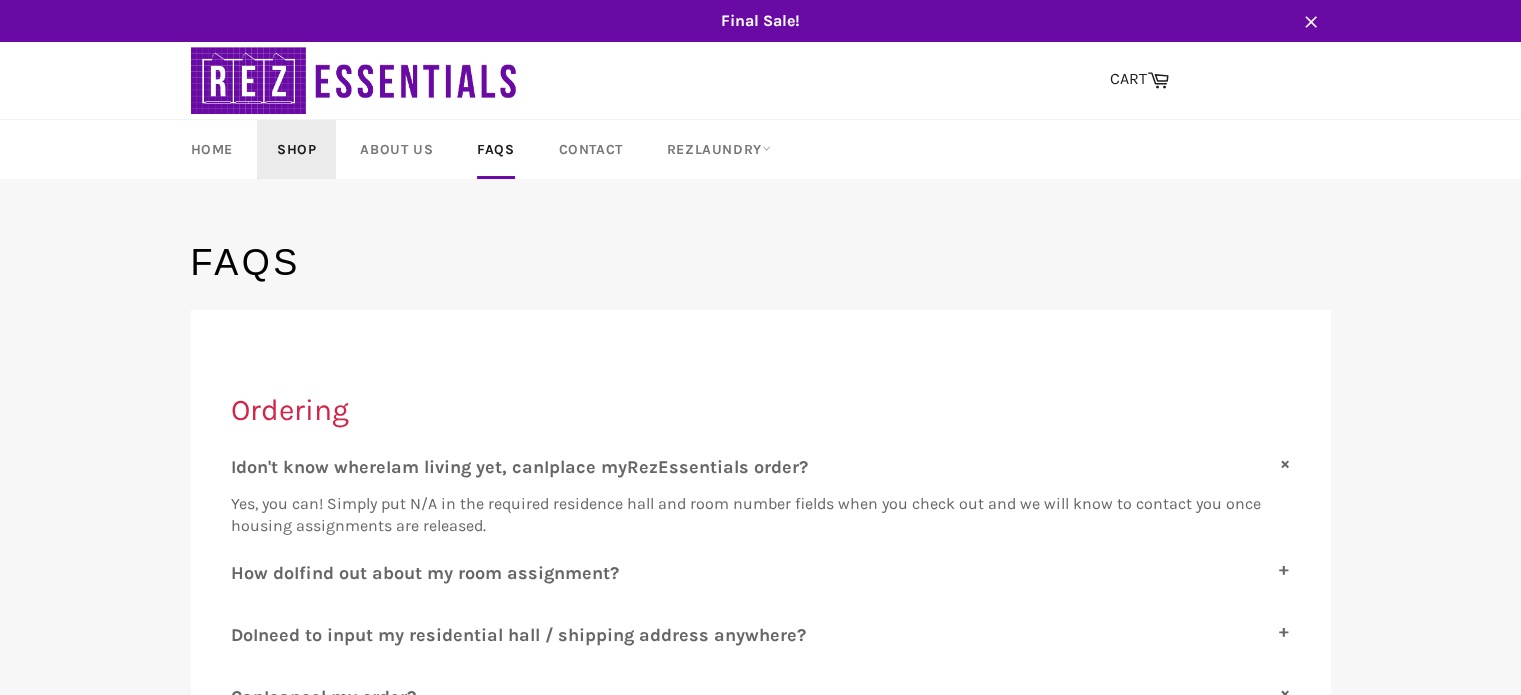 click on "Shop" at bounding box center [296, 149] 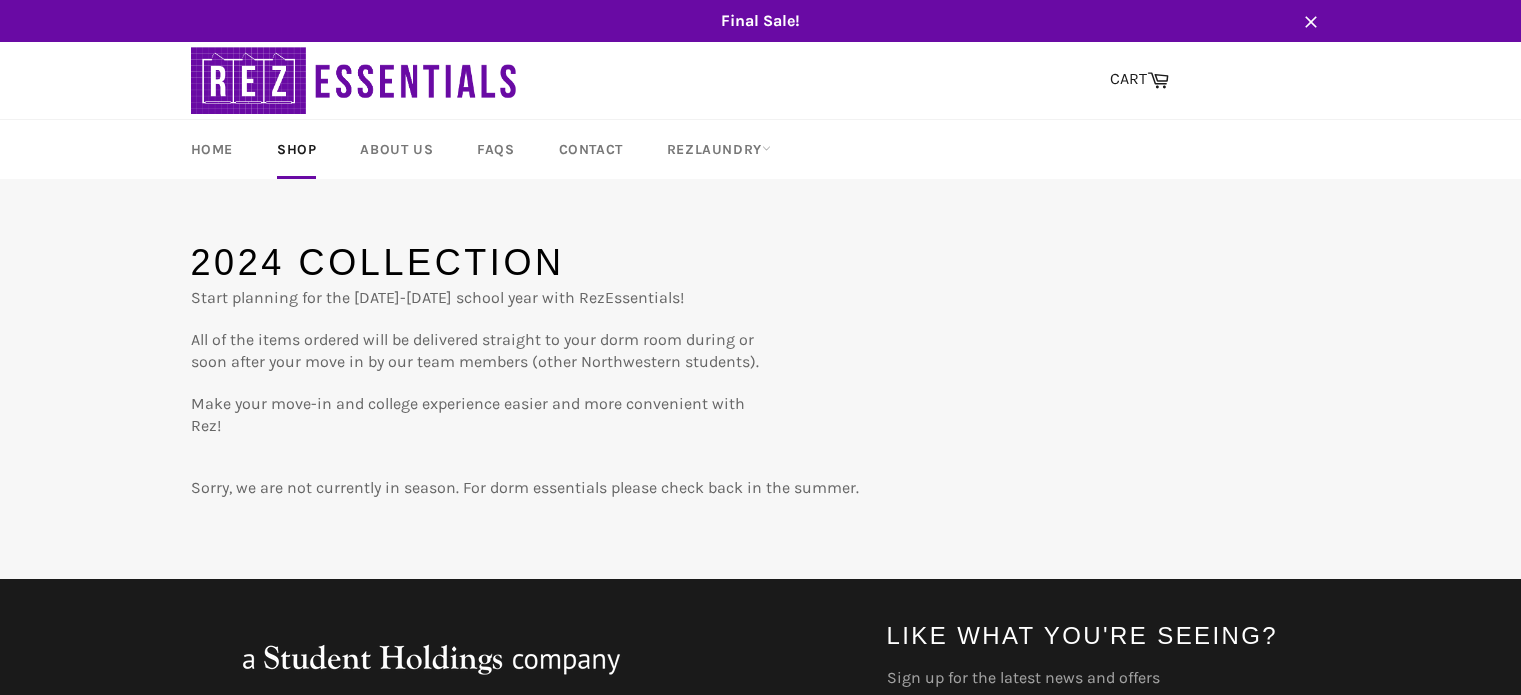 scroll, scrollTop: 0, scrollLeft: 0, axis: both 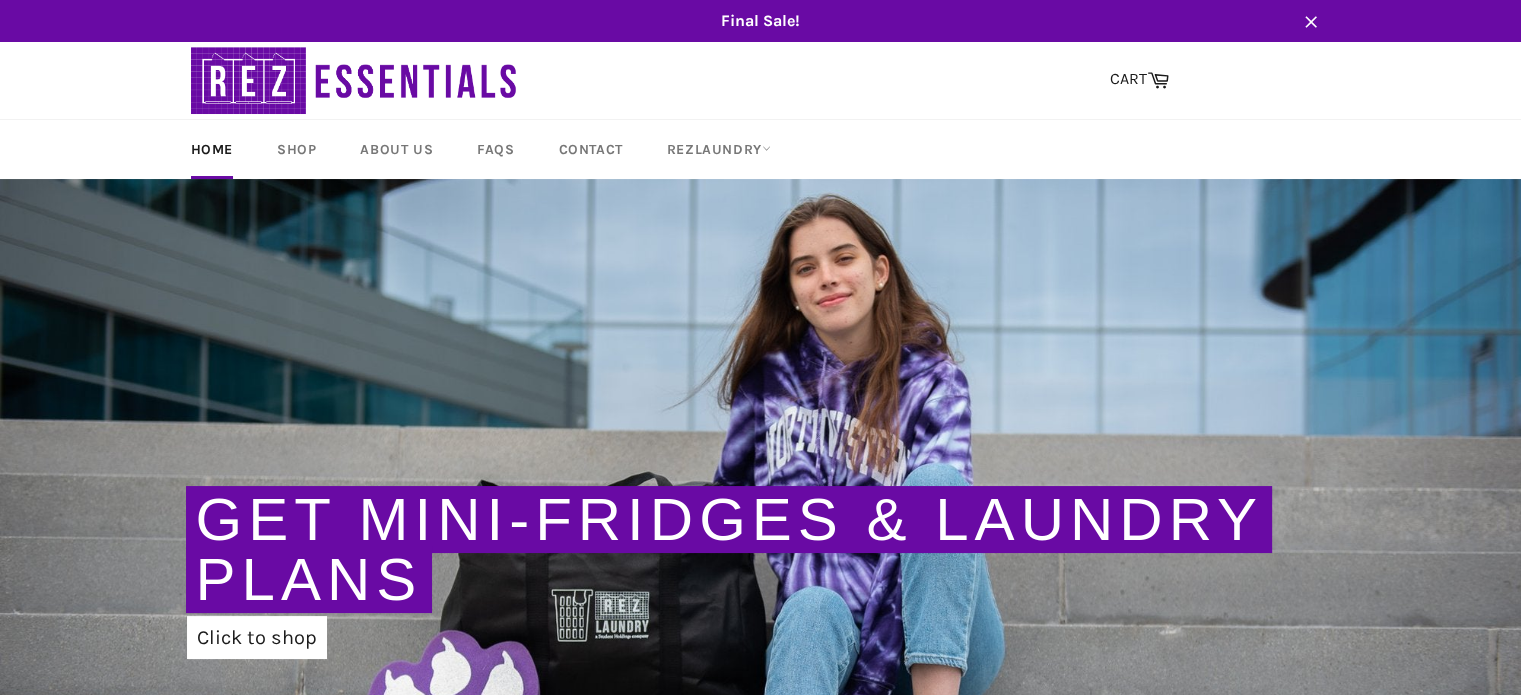 click on "Final Sale!" at bounding box center (761, 21) 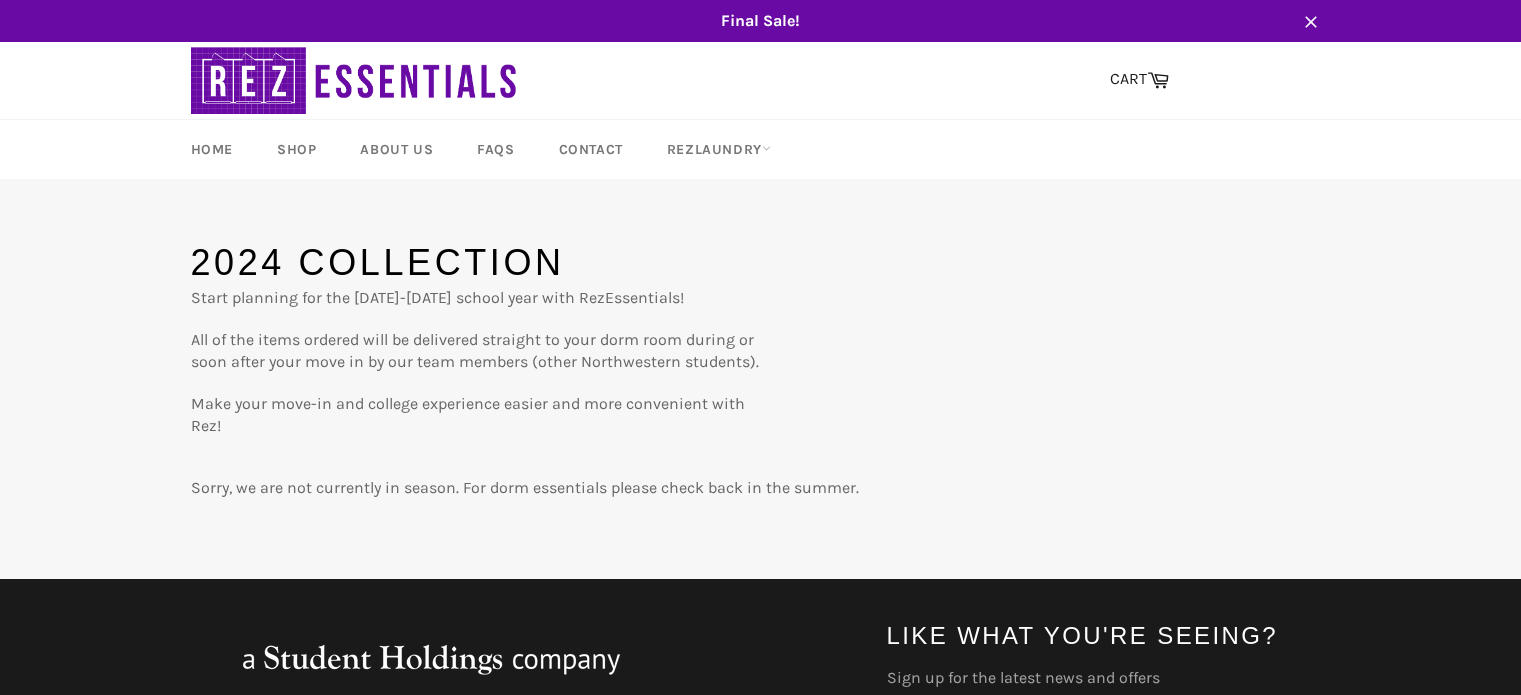 scroll, scrollTop: 0, scrollLeft: 0, axis: both 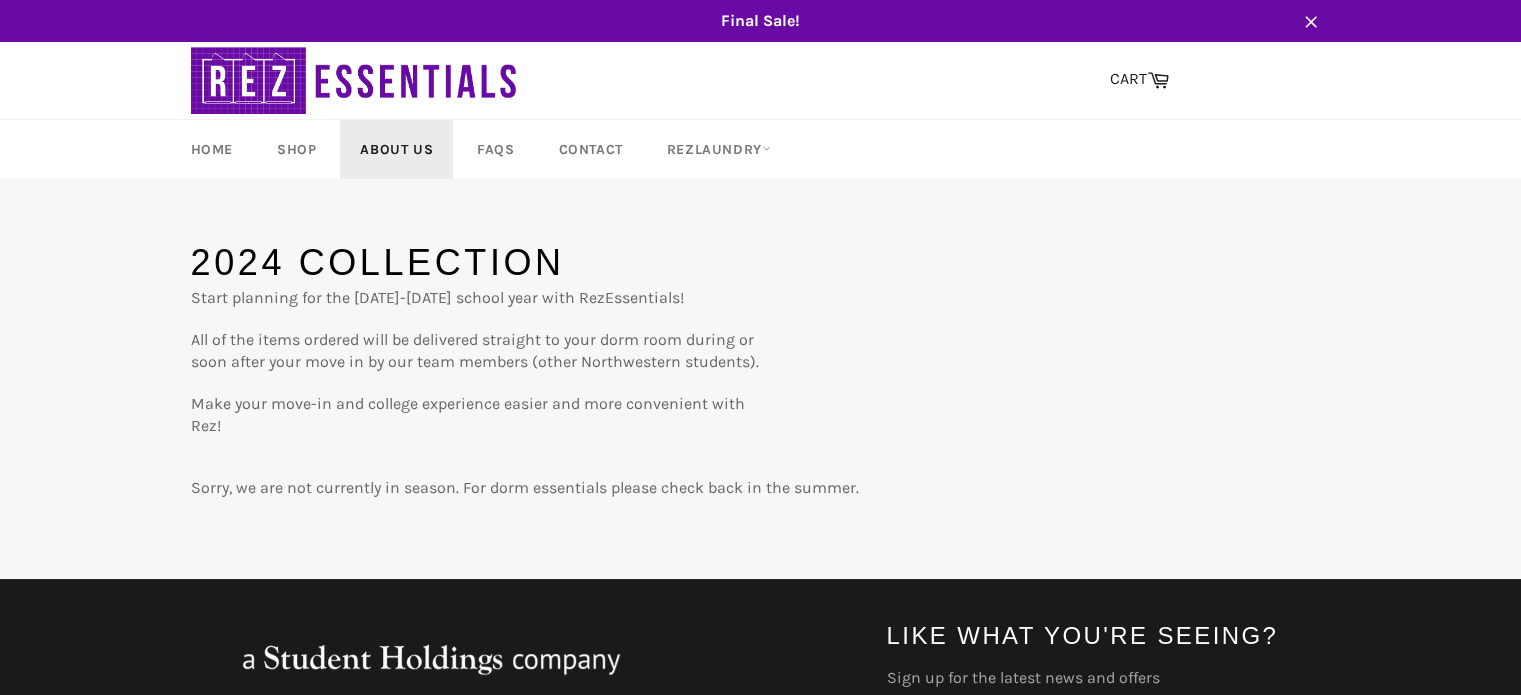 click on "About Us" at bounding box center [396, 149] 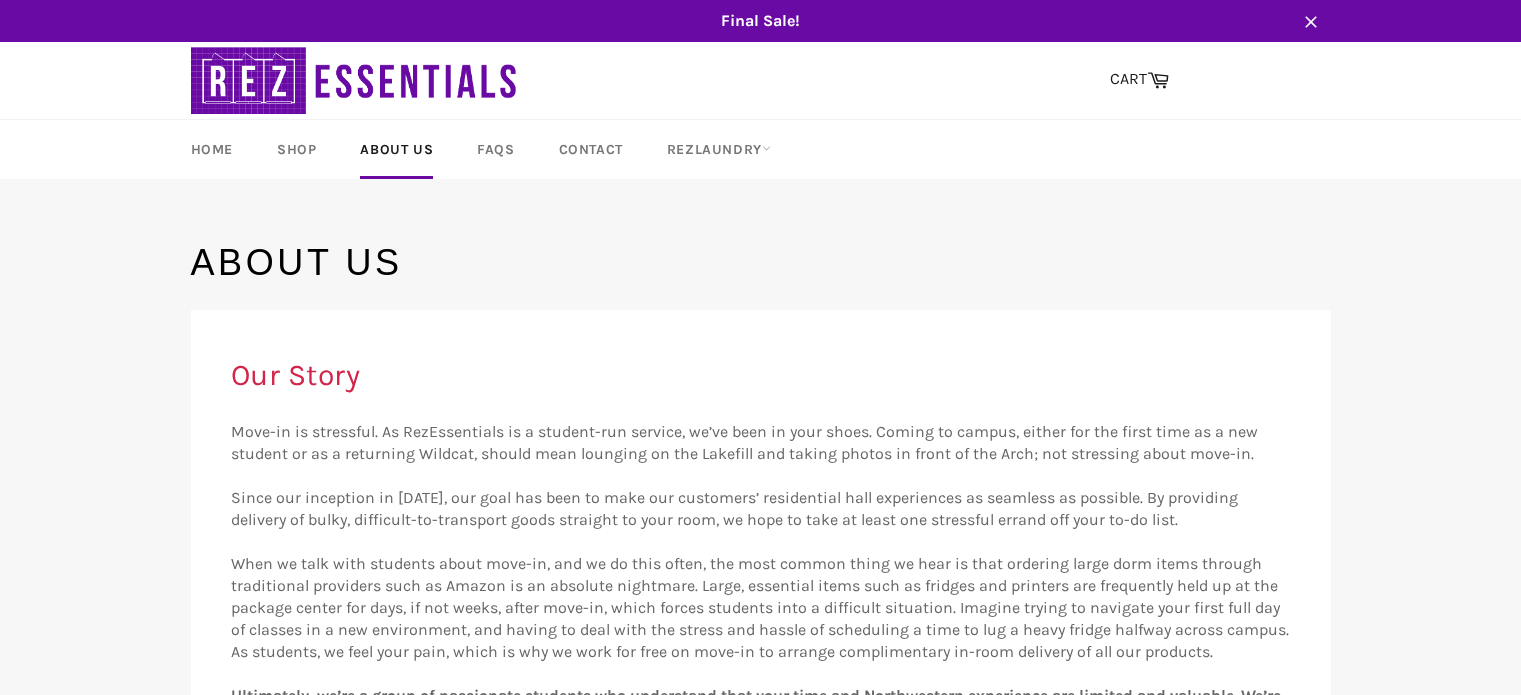 scroll, scrollTop: 0, scrollLeft: 0, axis: both 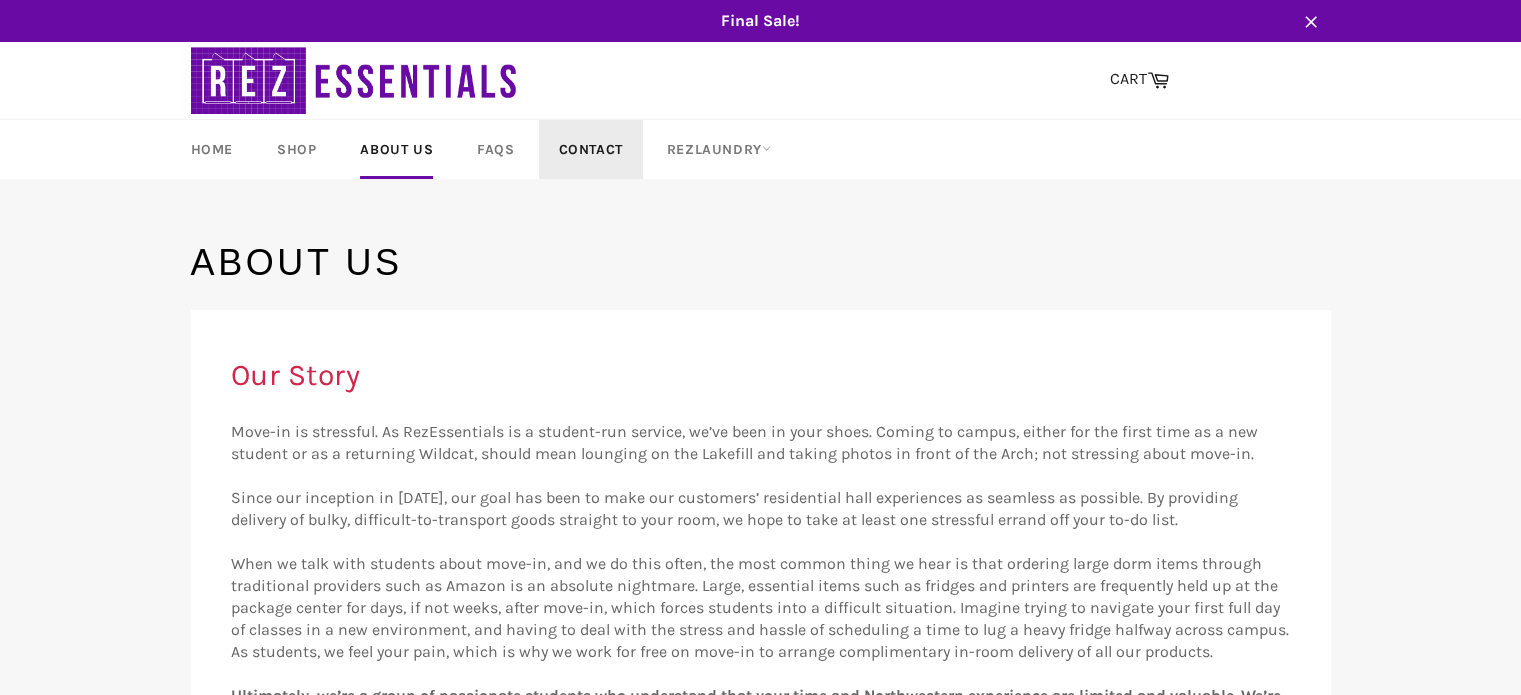 click on "Contact" at bounding box center (591, 149) 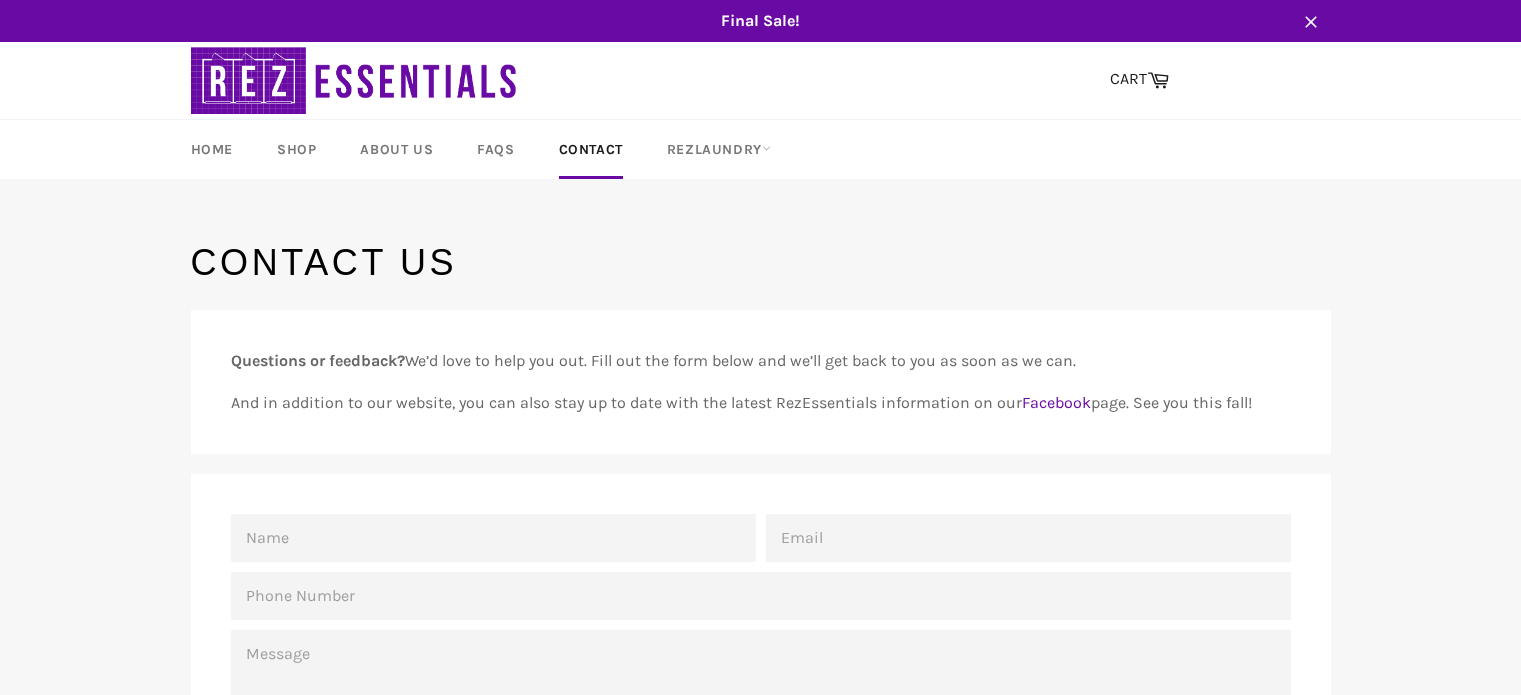 scroll, scrollTop: 0, scrollLeft: 0, axis: both 